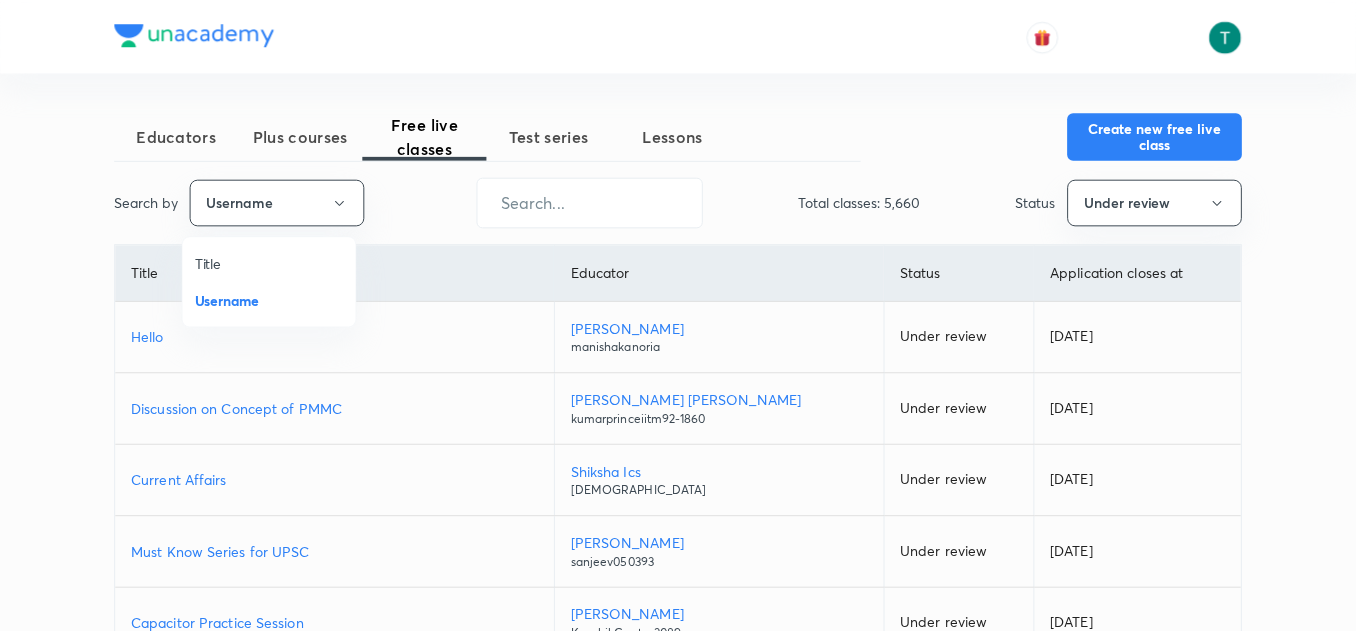 scroll, scrollTop: 0, scrollLeft: 0, axis: both 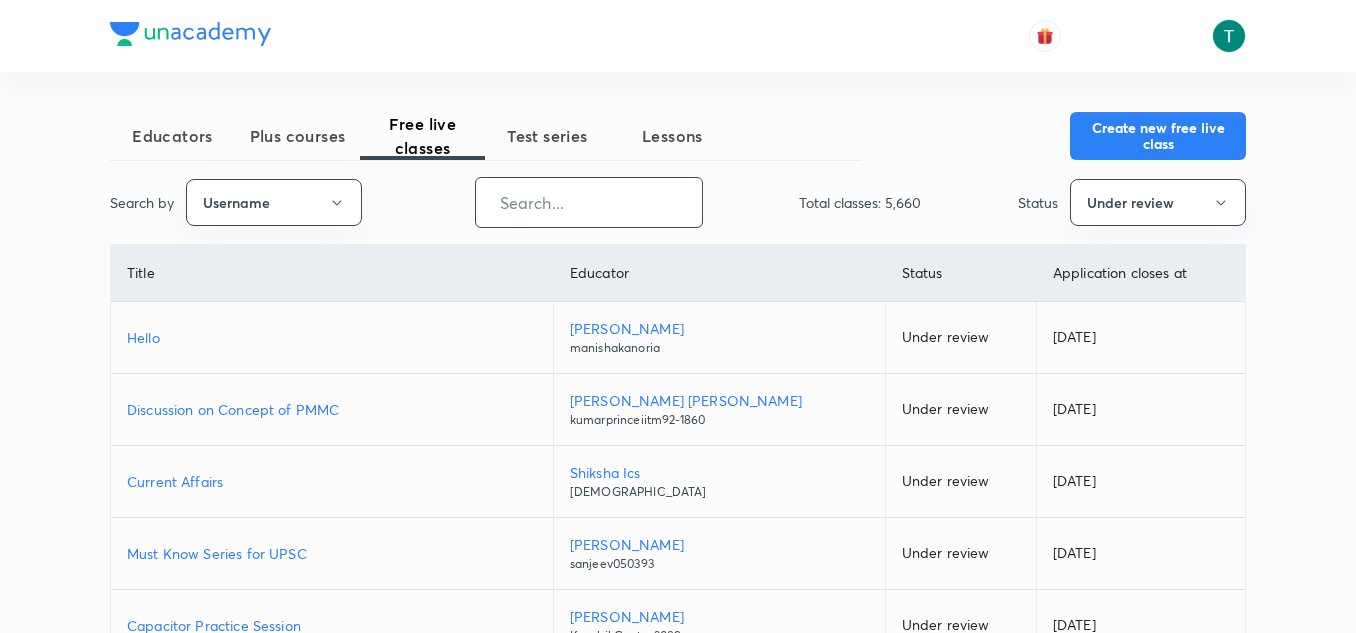 click at bounding box center (589, 202) 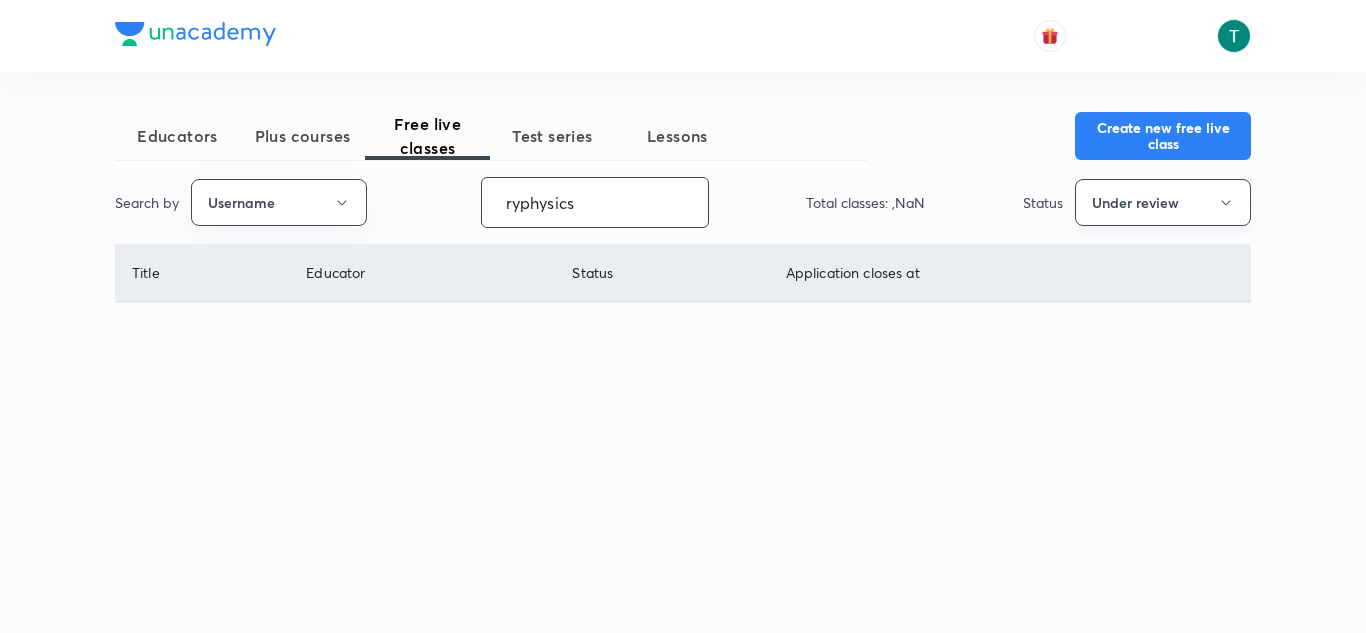 type on "ryphysics" 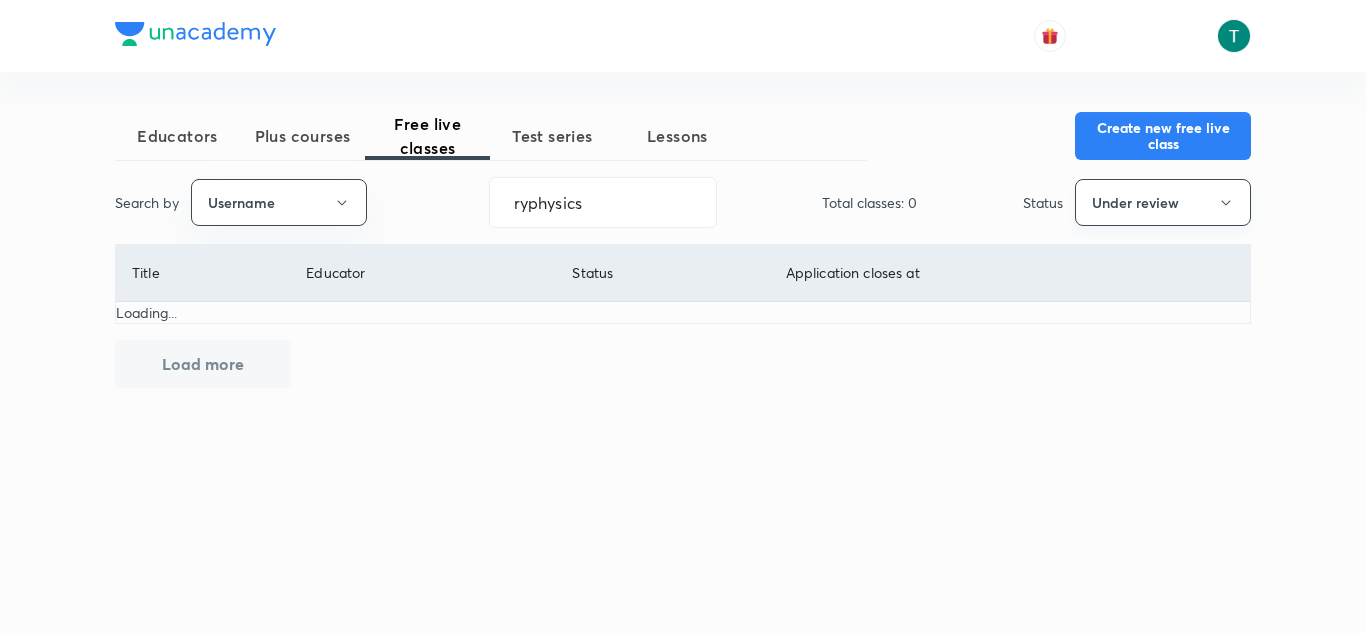 click on "Under review" at bounding box center [1163, 202] 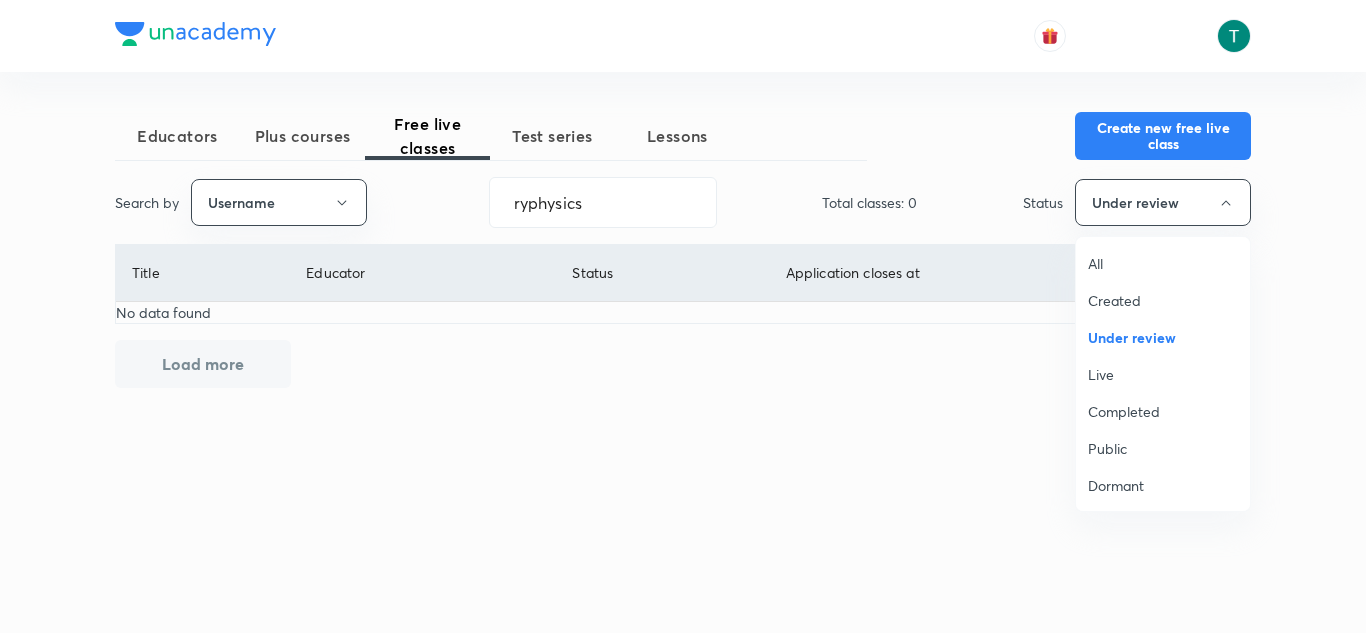 click on "All" at bounding box center (1163, 263) 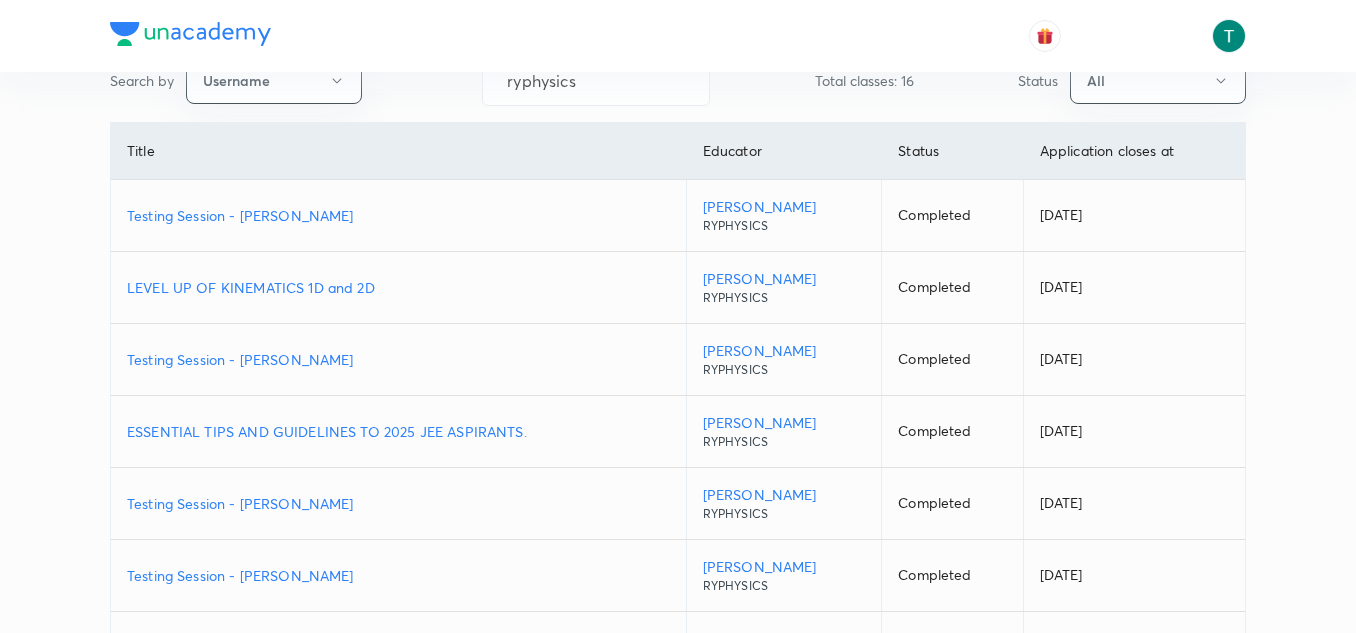 scroll, scrollTop: 0, scrollLeft: 0, axis: both 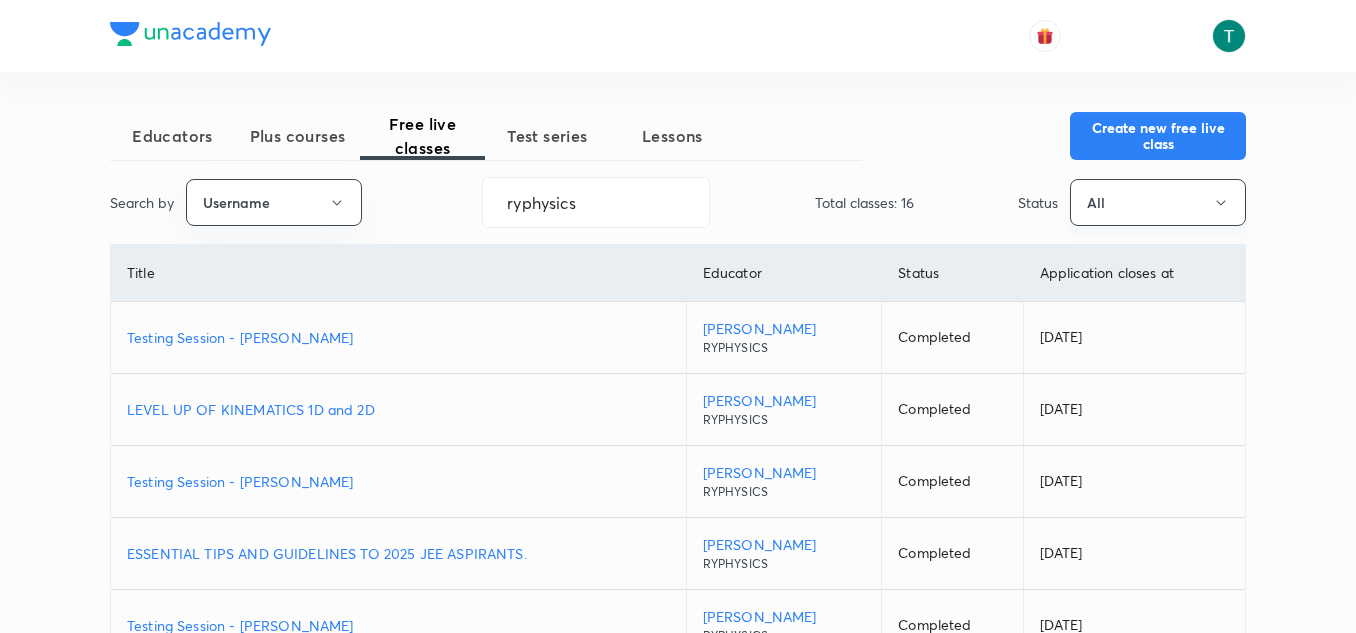 click on "All" at bounding box center [1158, 202] 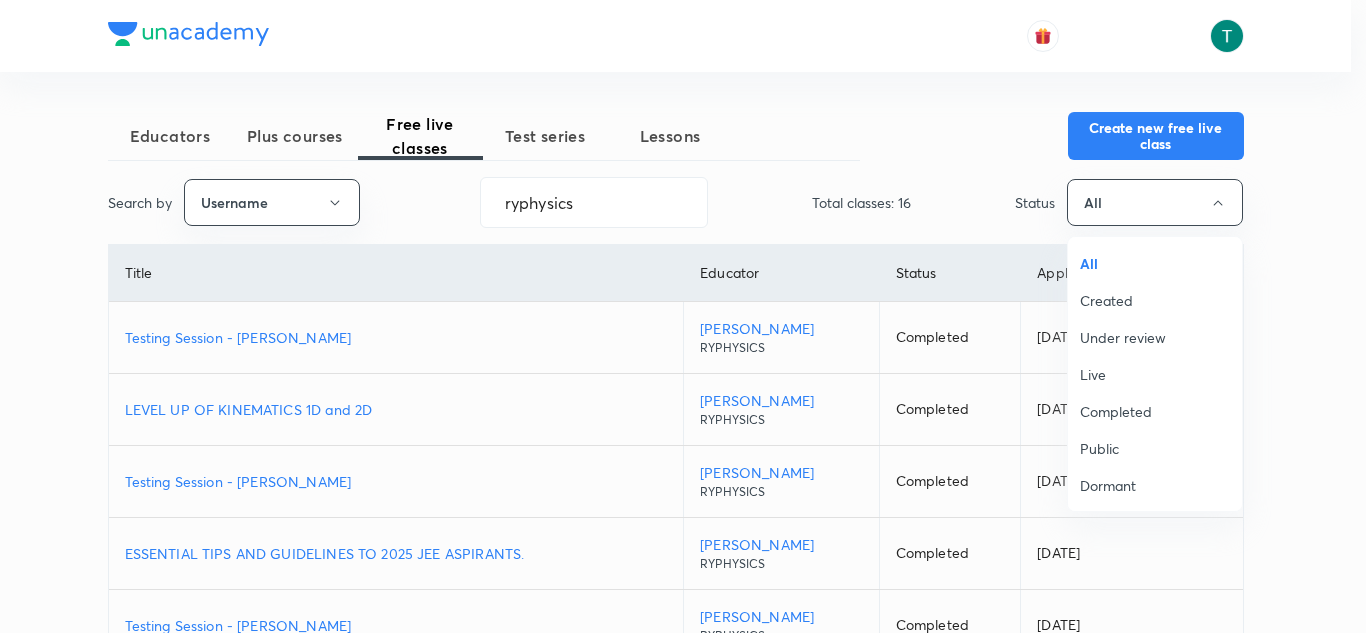 click on "All" at bounding box center [1155, 263] 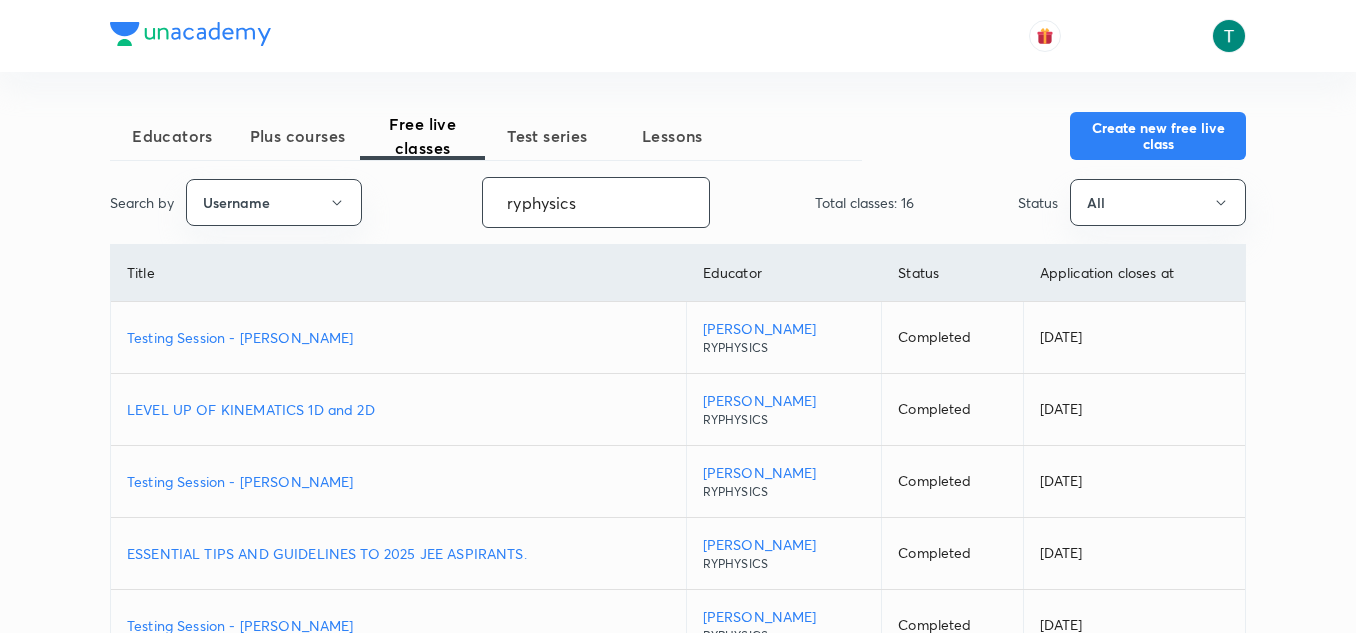 drag, startPoint x: 589, startPoint y: 210, endPoint x: 388, endPoint y: 206, distance: 201.0398 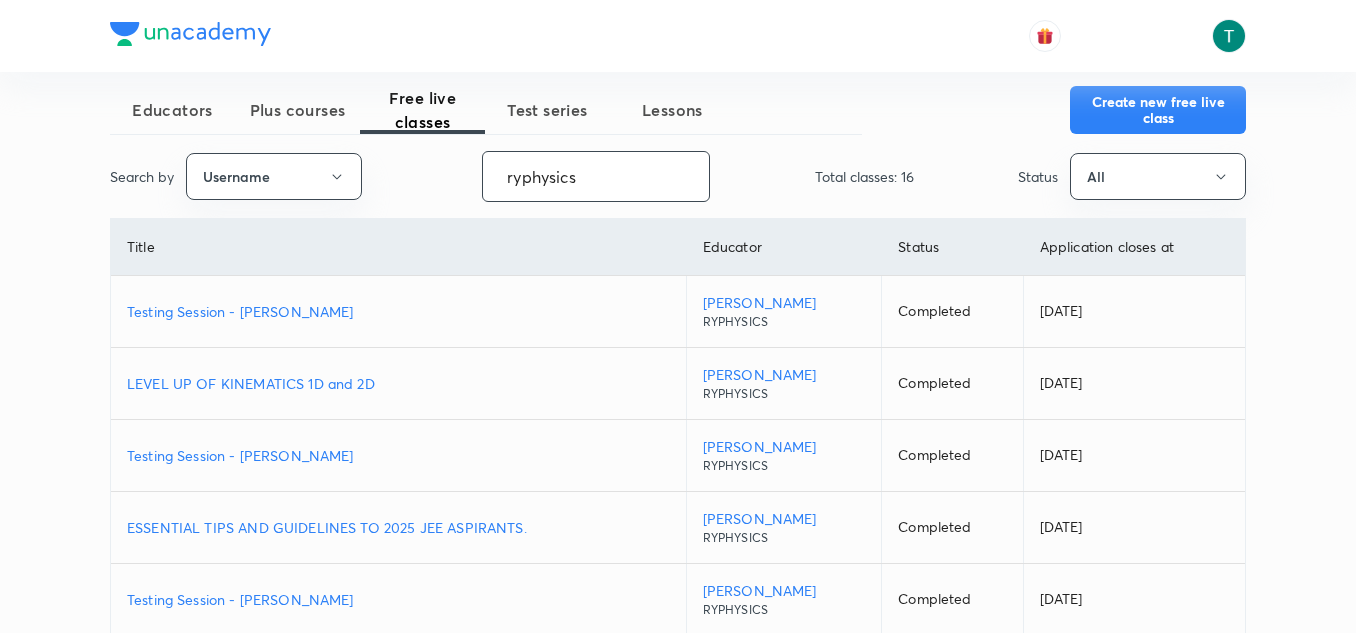 scroll, scrollTop: 0, scrollLeft: 0, axis: both 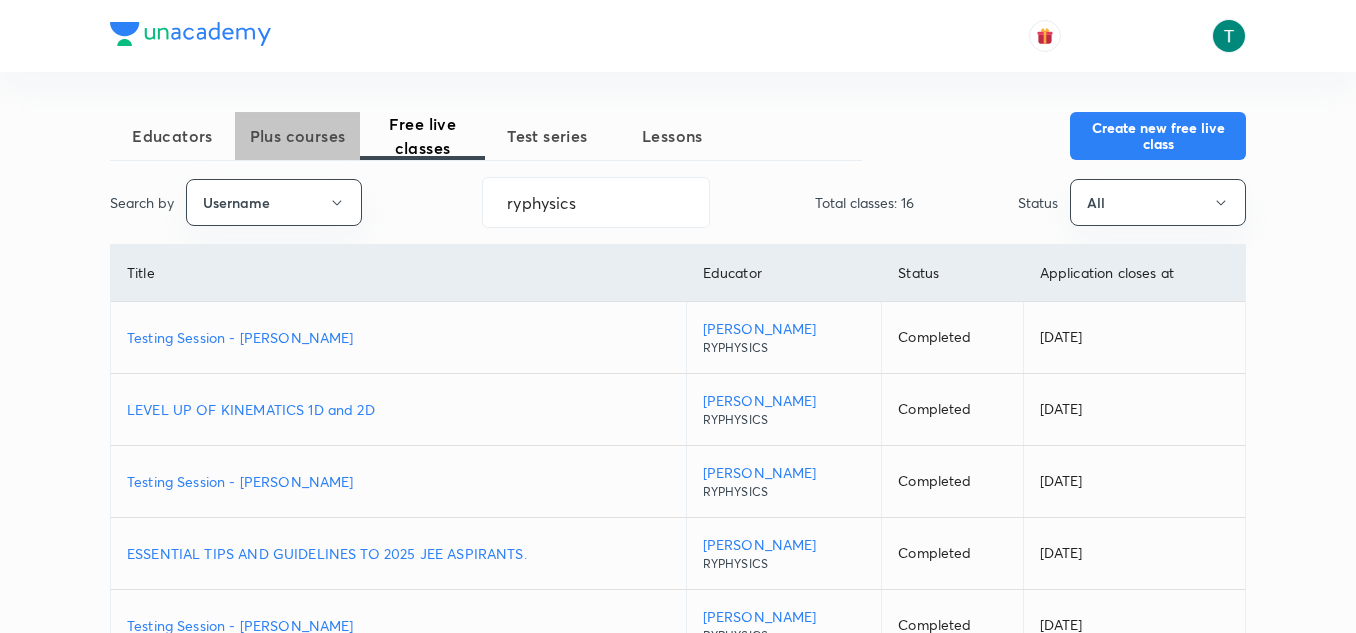 click on "Plus courses" at bounding box center (297, 136) 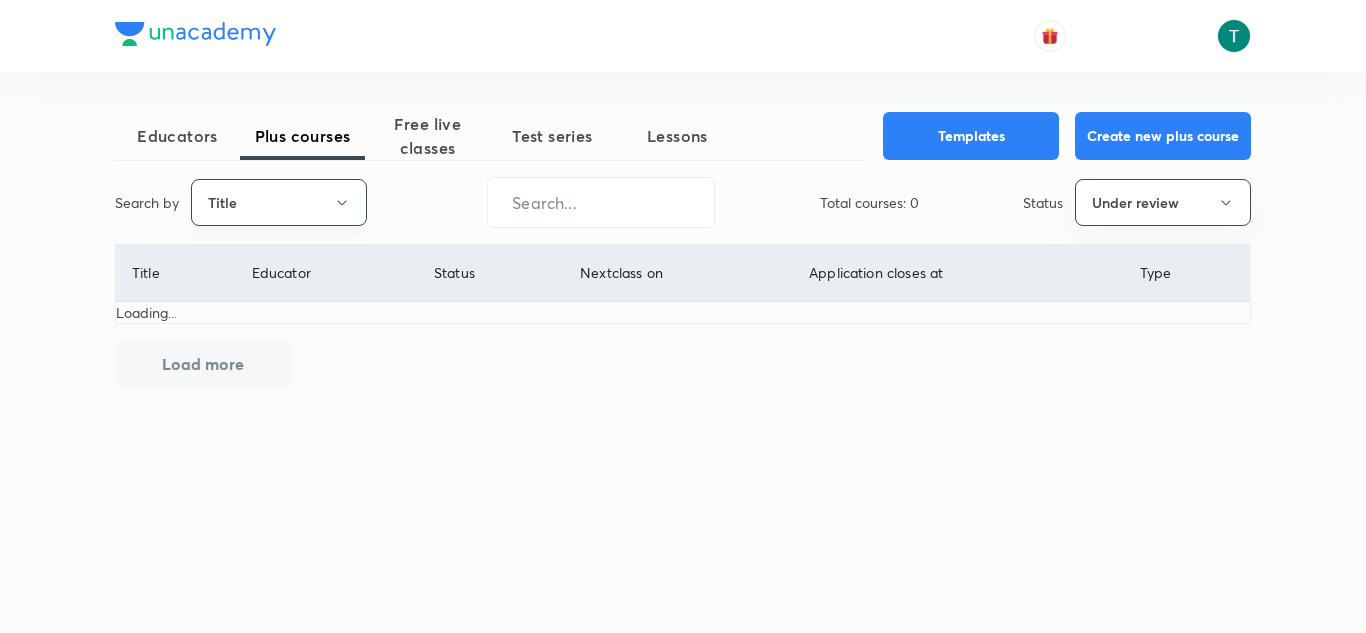 click on "Title" at bounding box center [279, 202] 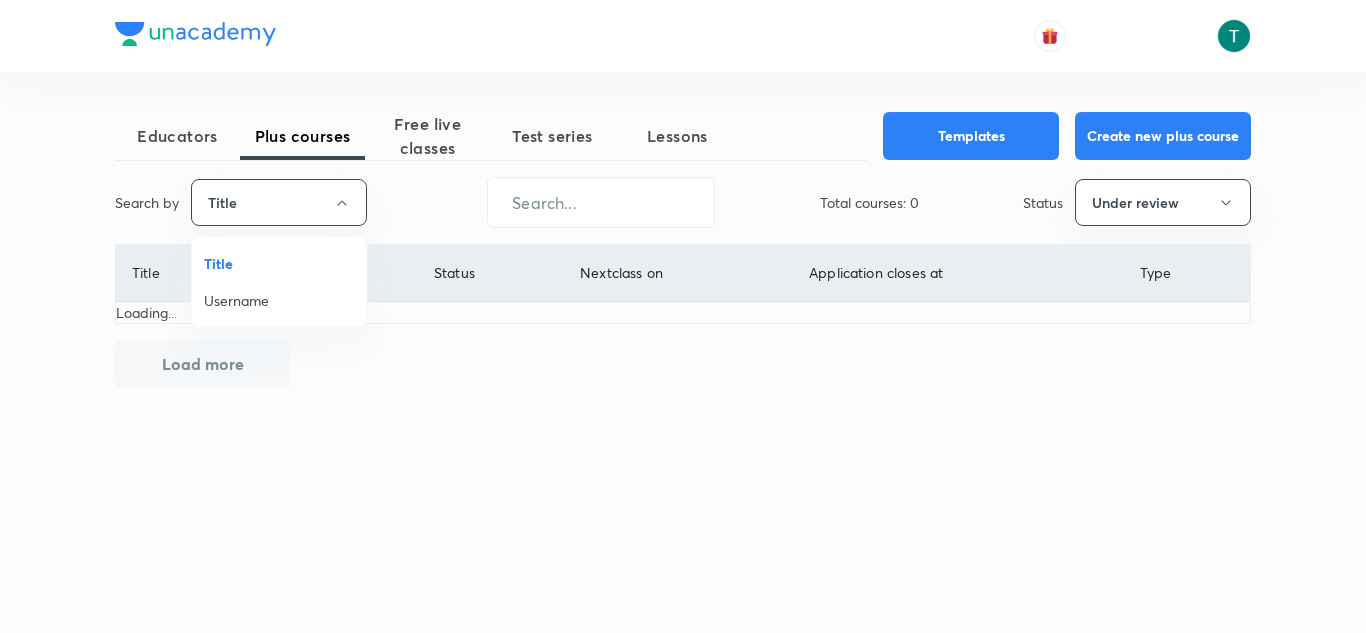 click on "Username" at bounding box center [279, 300] 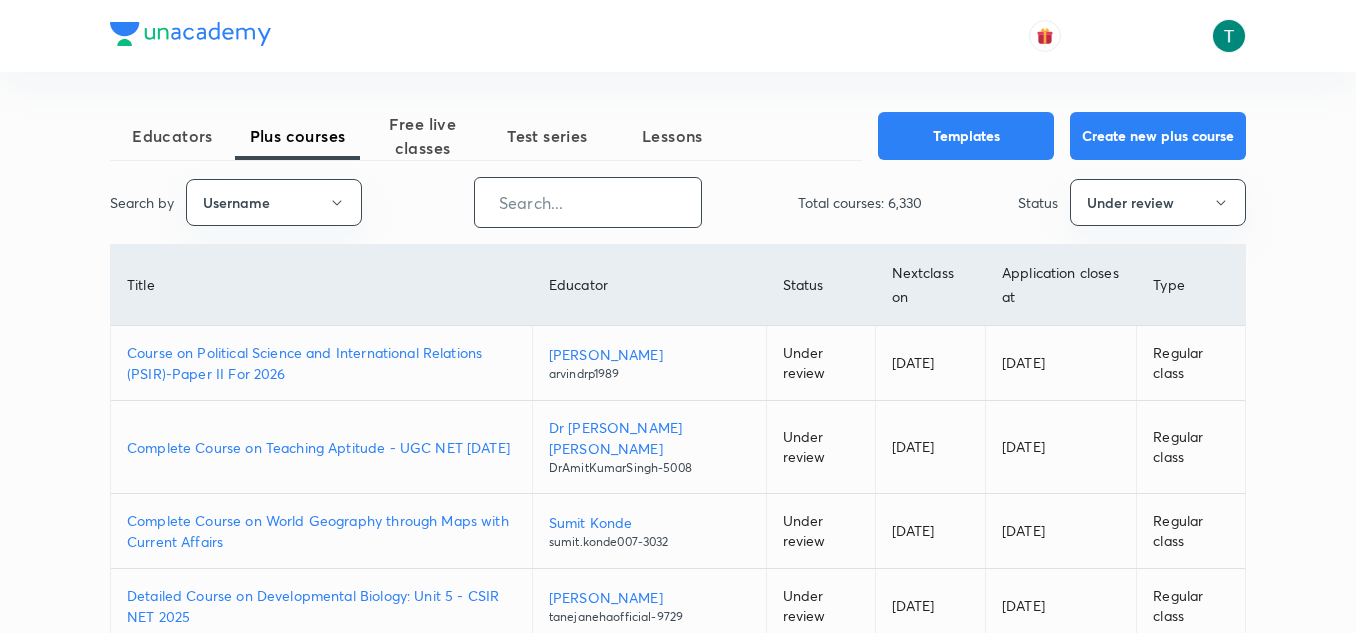 paste on "ryphysics" 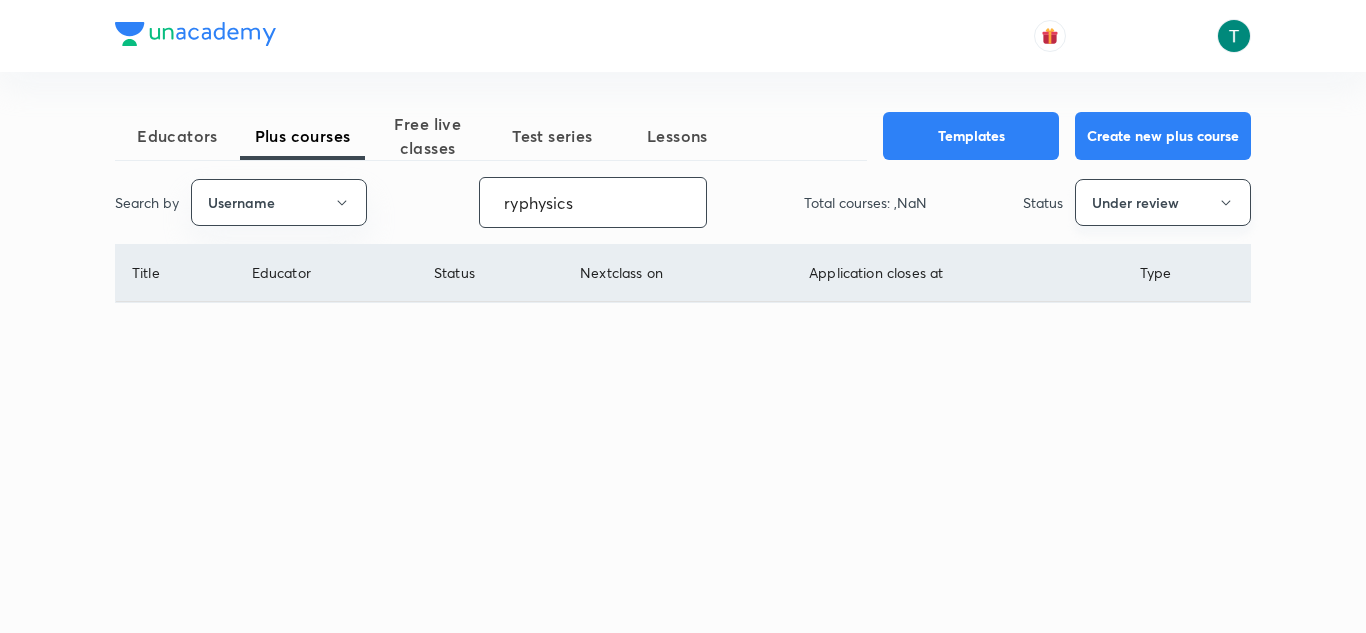 type on "ryphysics" 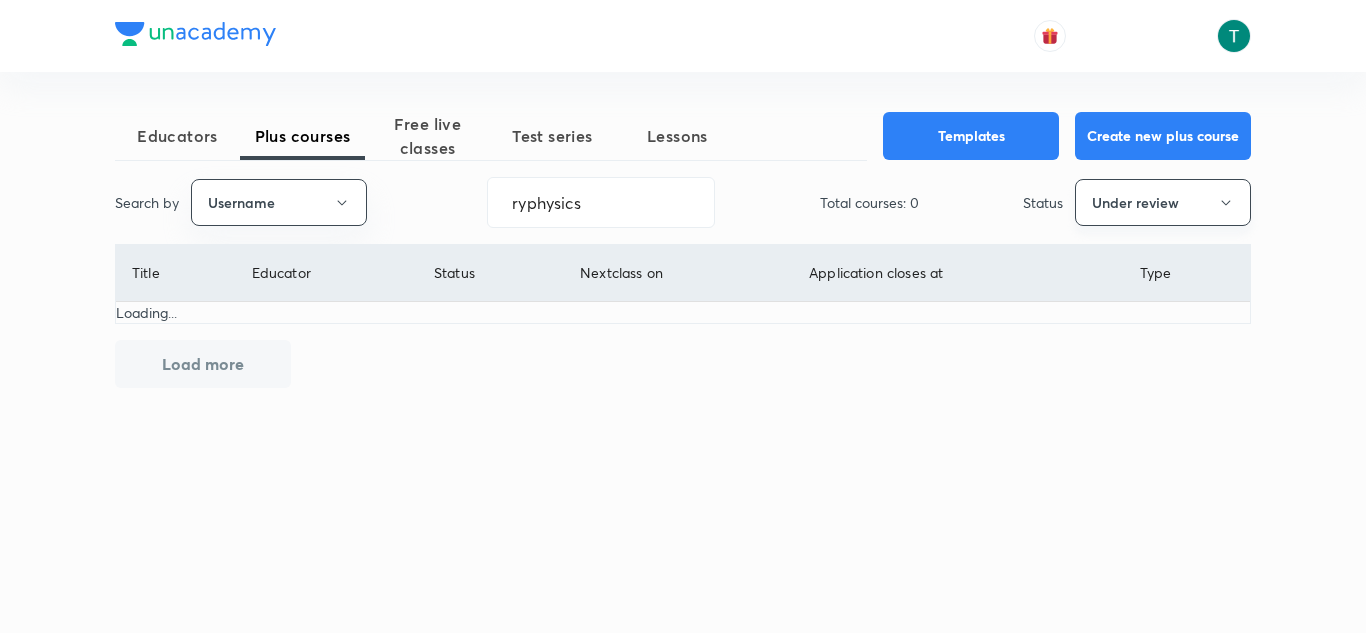 click on "Under review" at bounding box center [1163, 202] 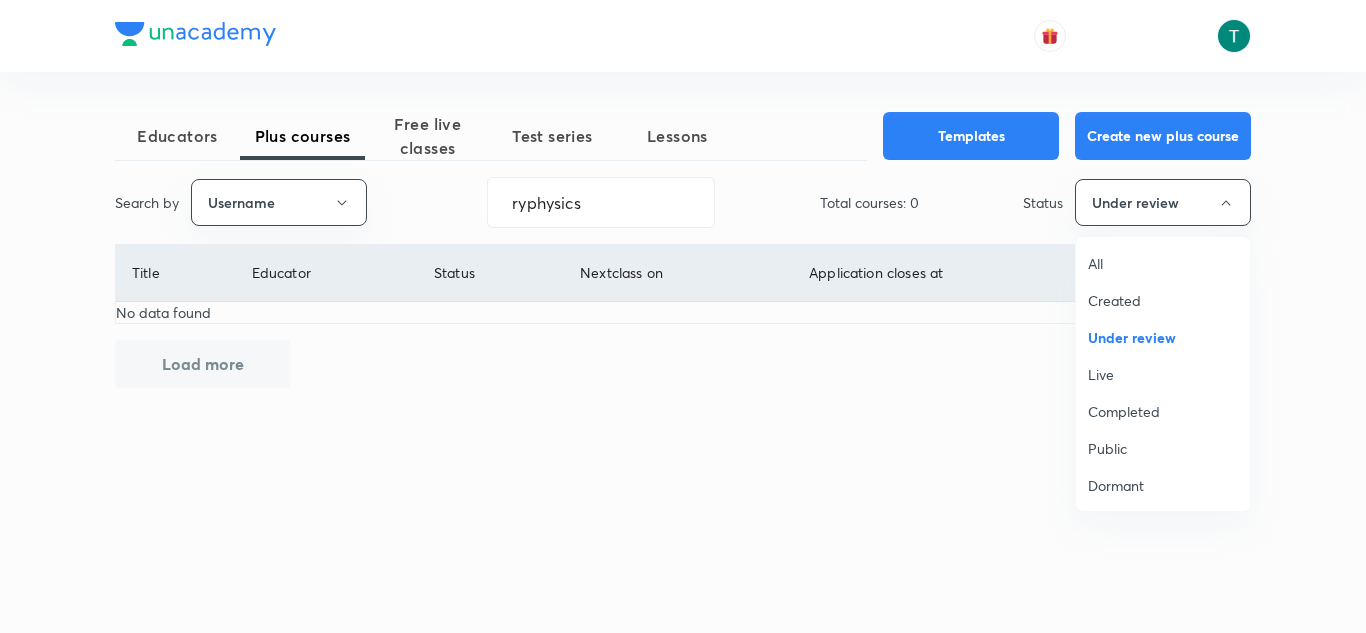 click on "All" at bounding box center [1163, 263] 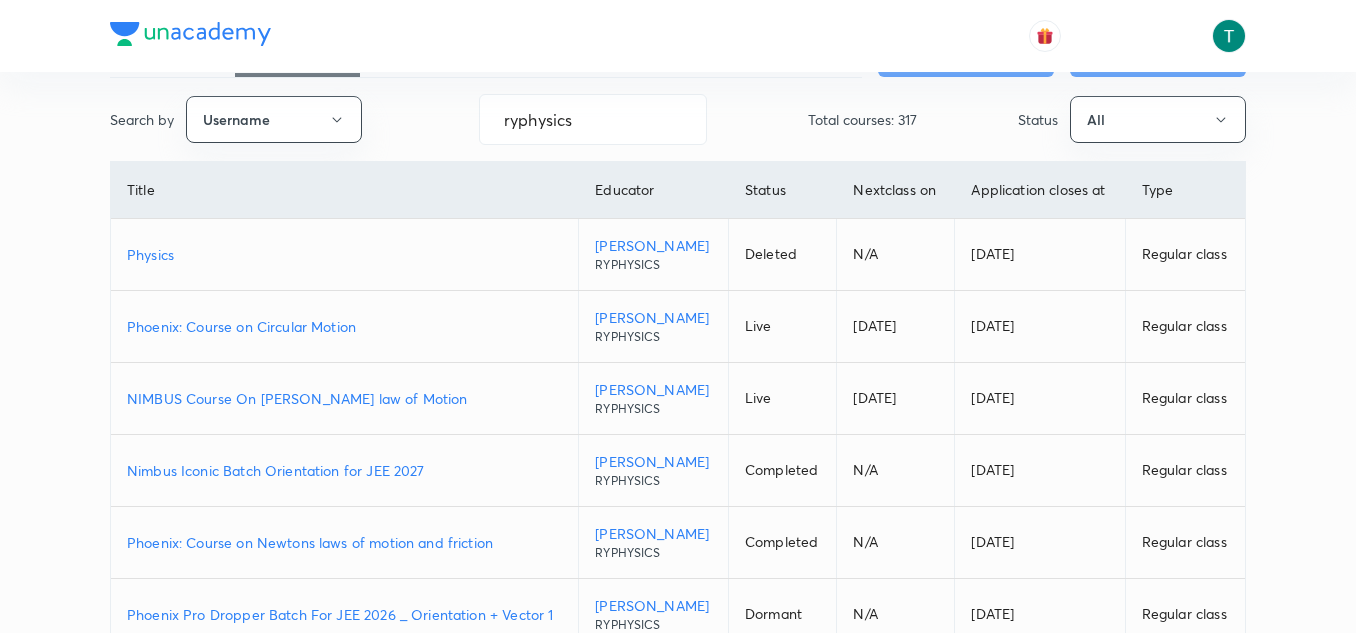 scroll, scrollTop: 86, scrollLeft: 0, axis: vertical 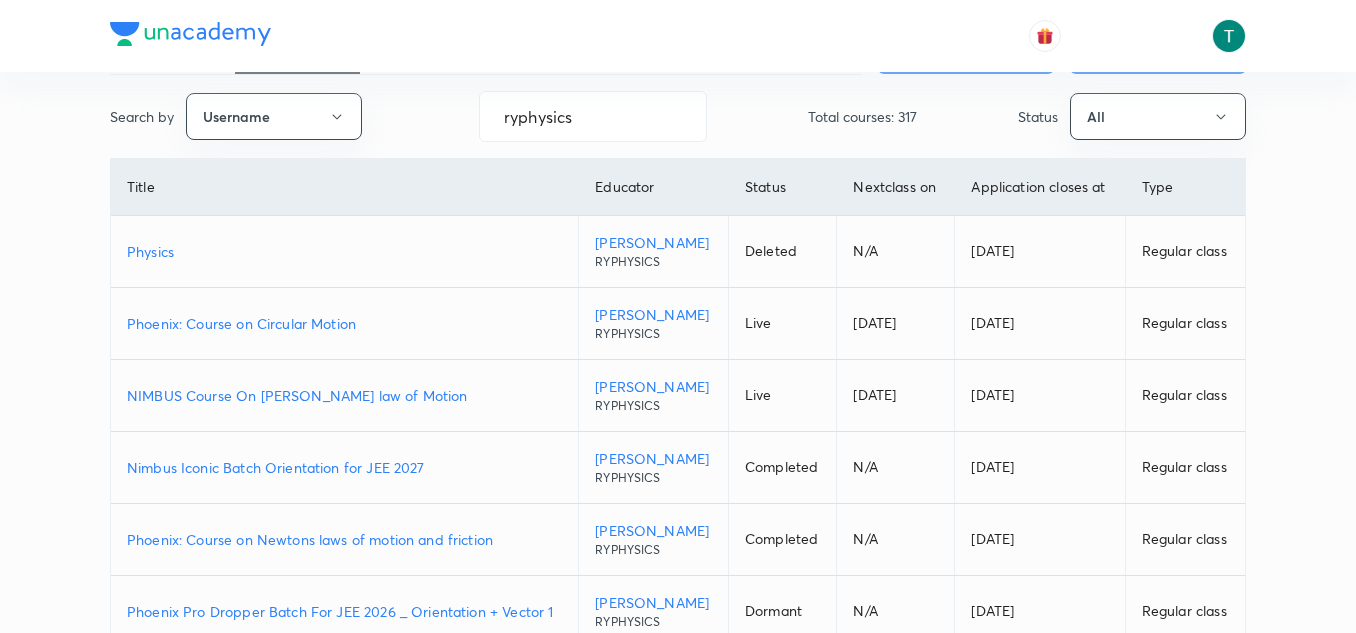 click on "NIMBUS Course On Newton's law of Motion" at bounding box center [344, 395] 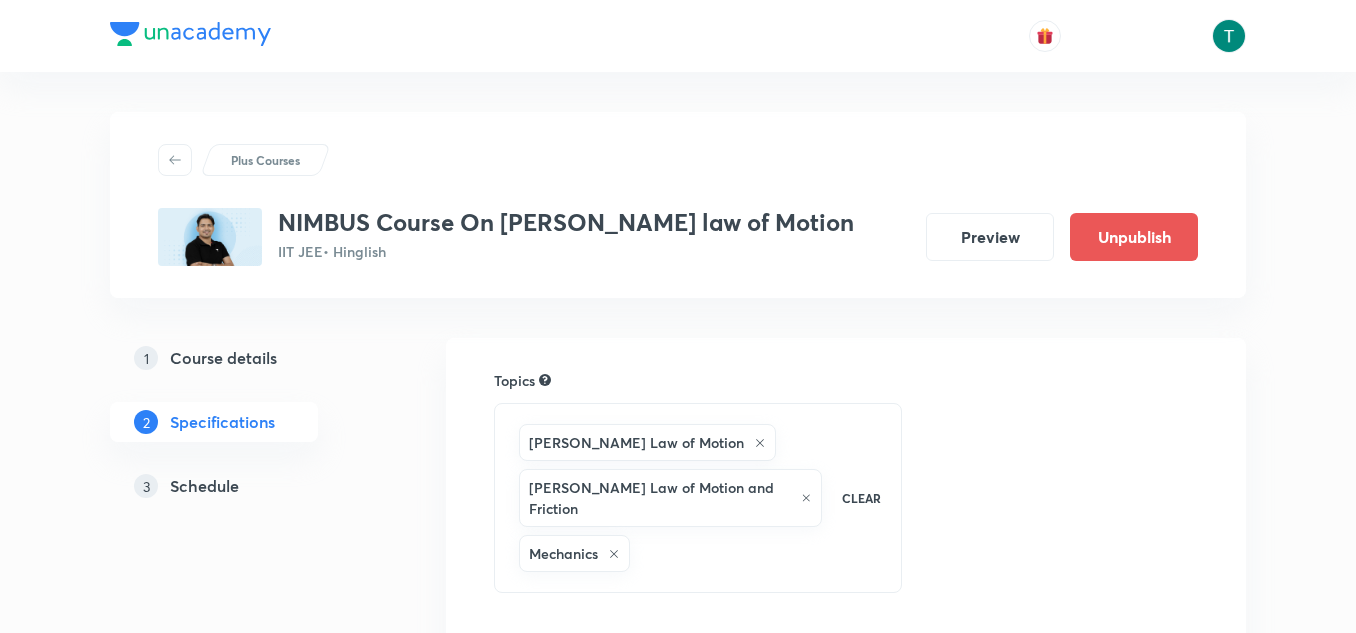 scroll, scrollTop: 0, scrollLeft: 0, axis: both 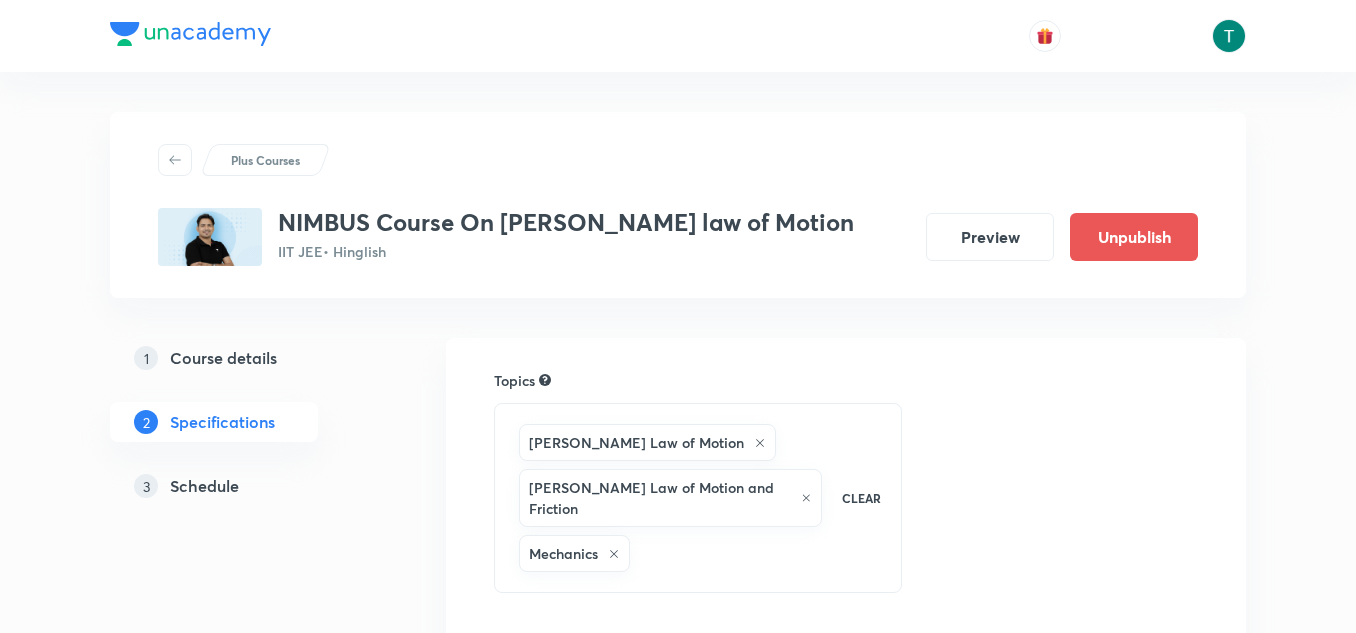 click on "Schedule" at bounding box center (204, 486) 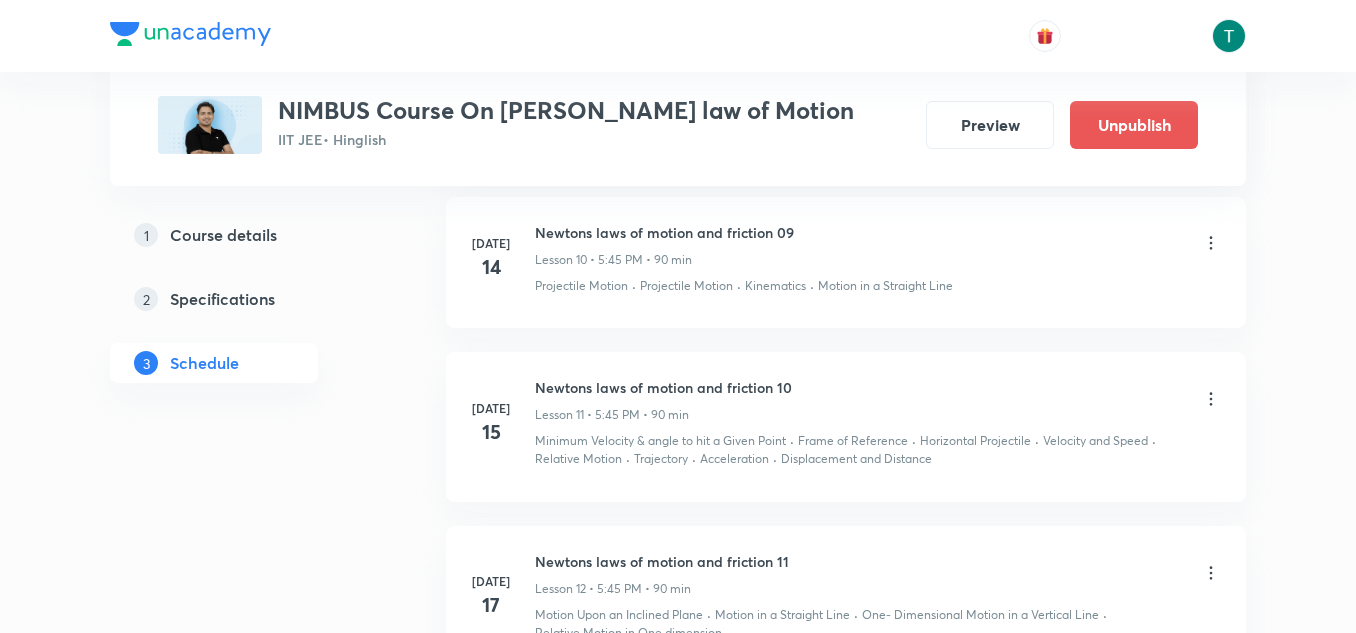 scroll, scrollTop: 2577, scrollLeft: 0, axis: vertical 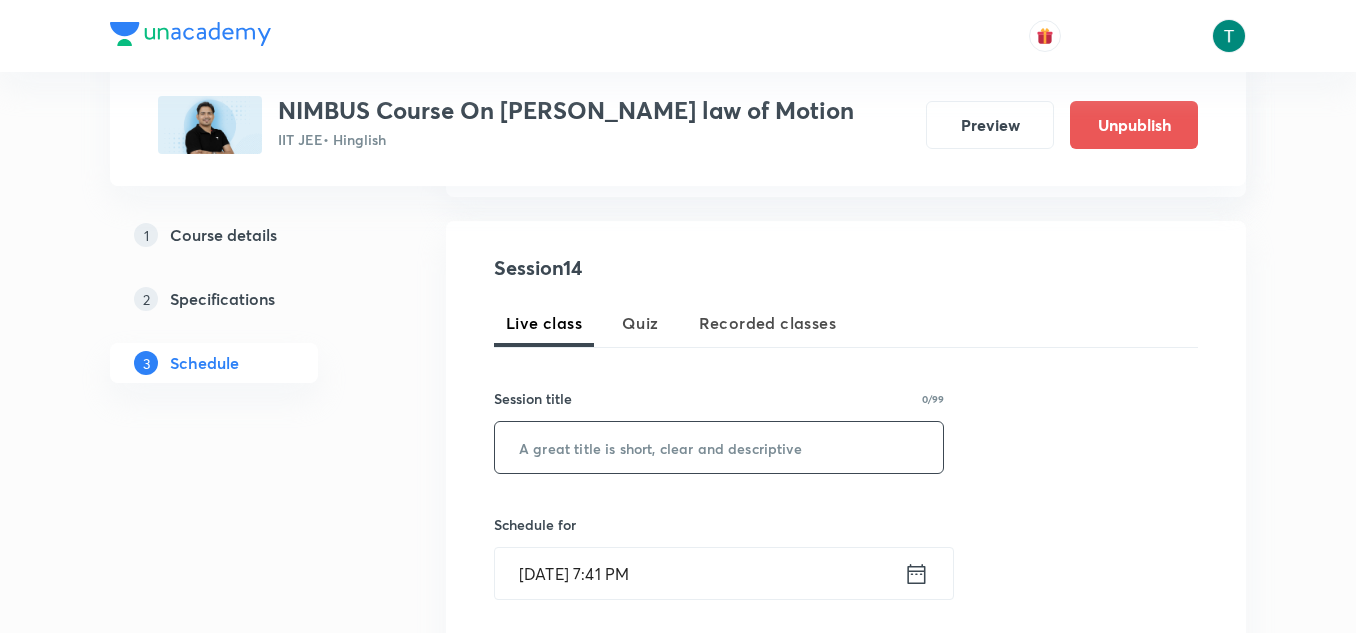 paste on "Mastering the JEE: Strategies and Insights for Effective Preparation"" 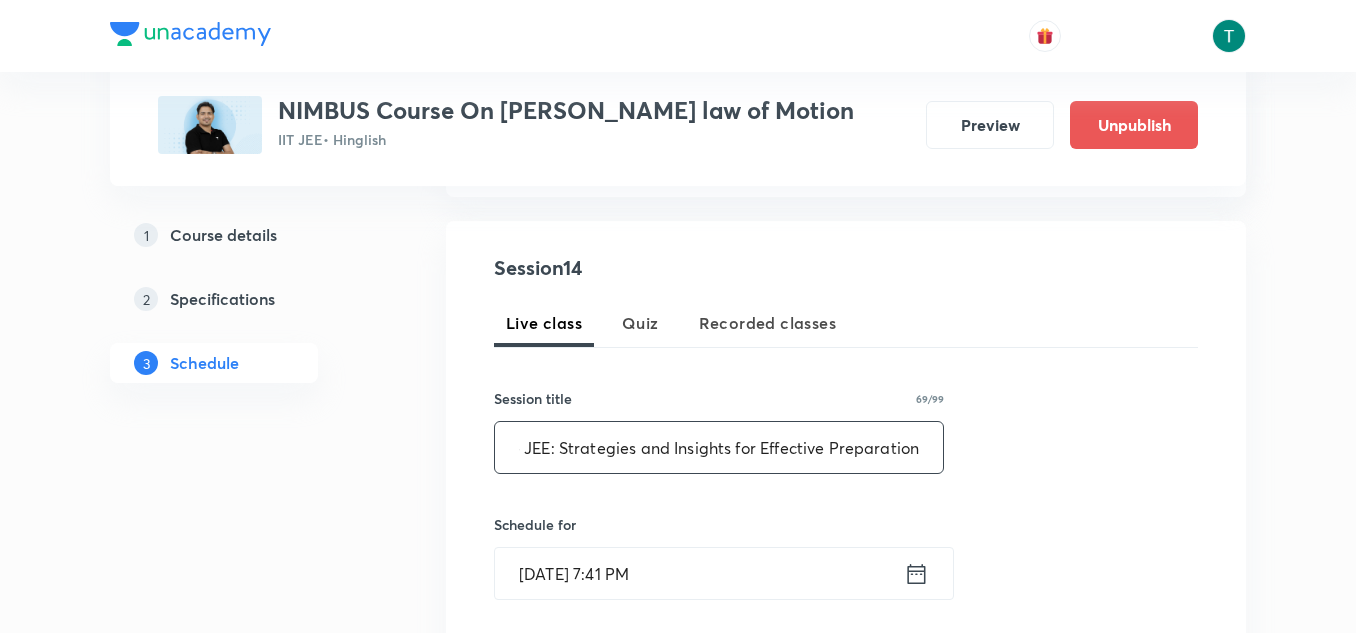 scroll, scrollTop: 0, scrollLeft: 101, axis: horizontal 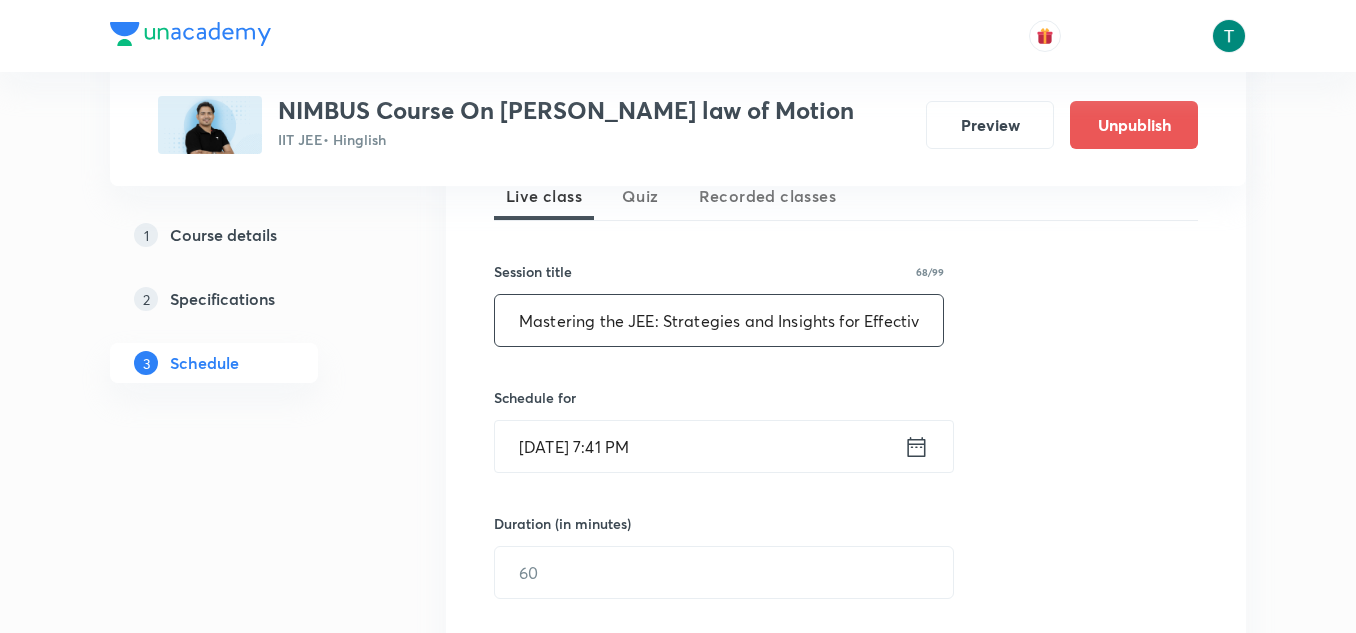 type on "Mastering the JEE: Strategies and Insights for Effective Preparation" 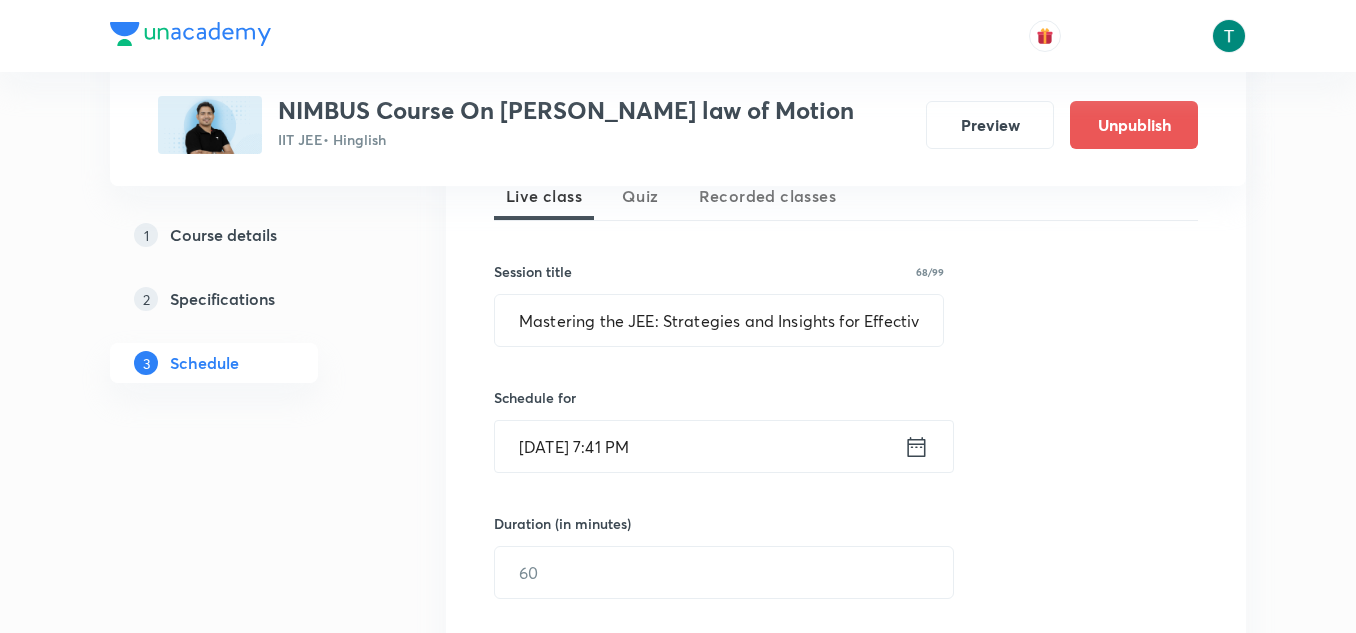 click on "Jul 12, 2025, 7:41 PM" at bounding box center (699, 446) 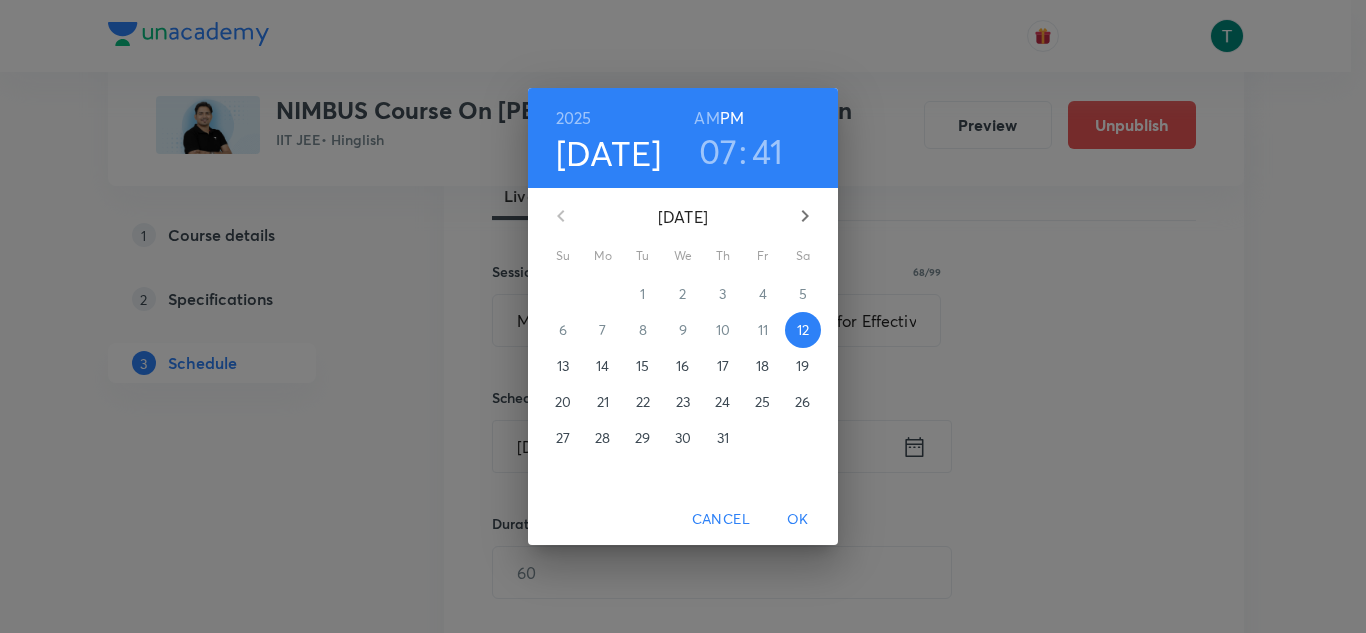 click on "14" at bounding box center [602, 366] 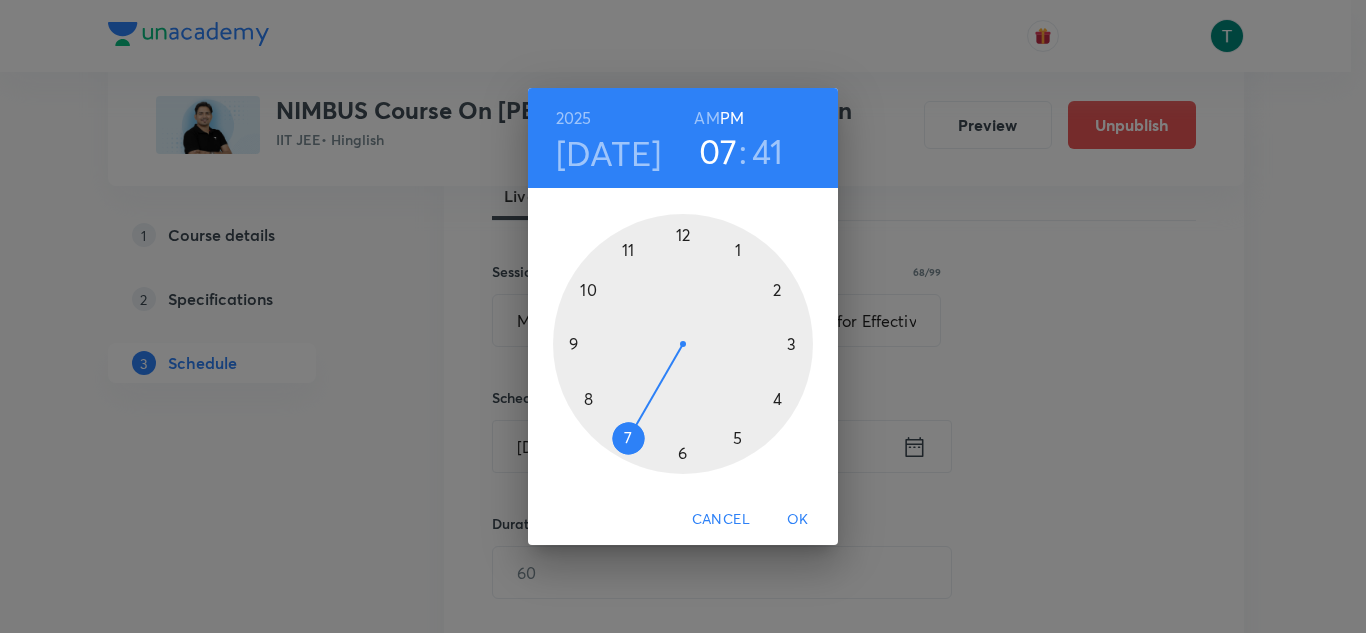 click at bounding box center (683, 344) 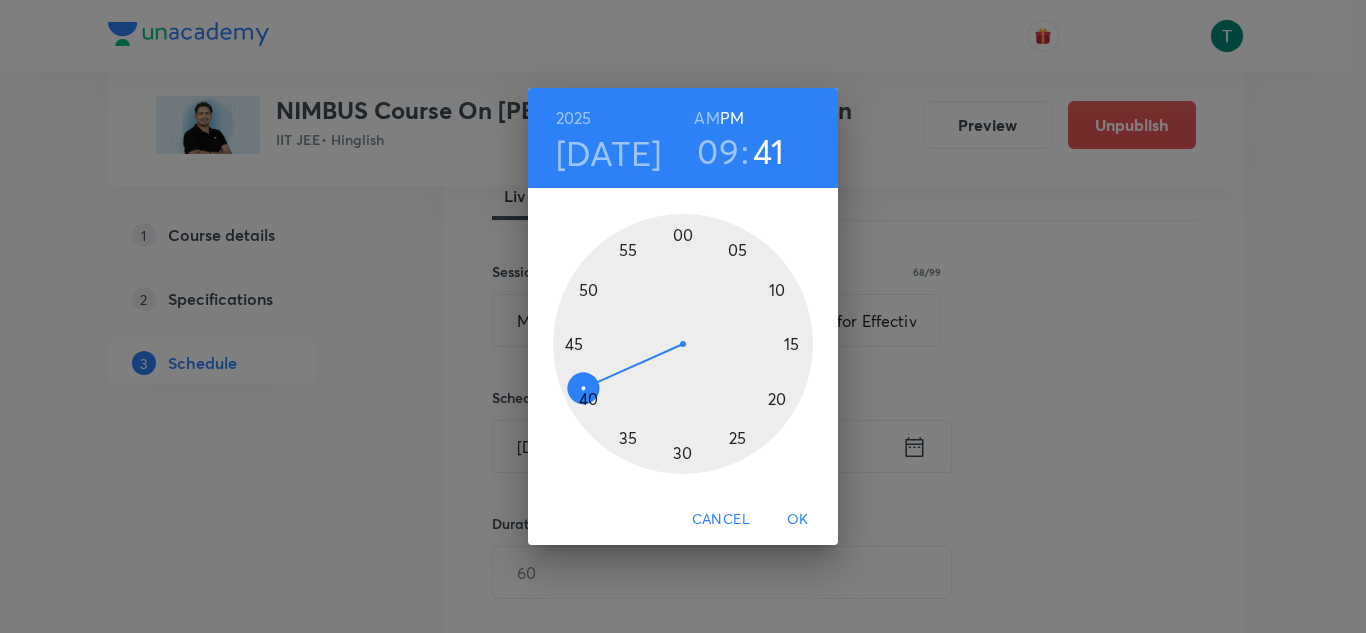 click at bounding box center (683, 344) 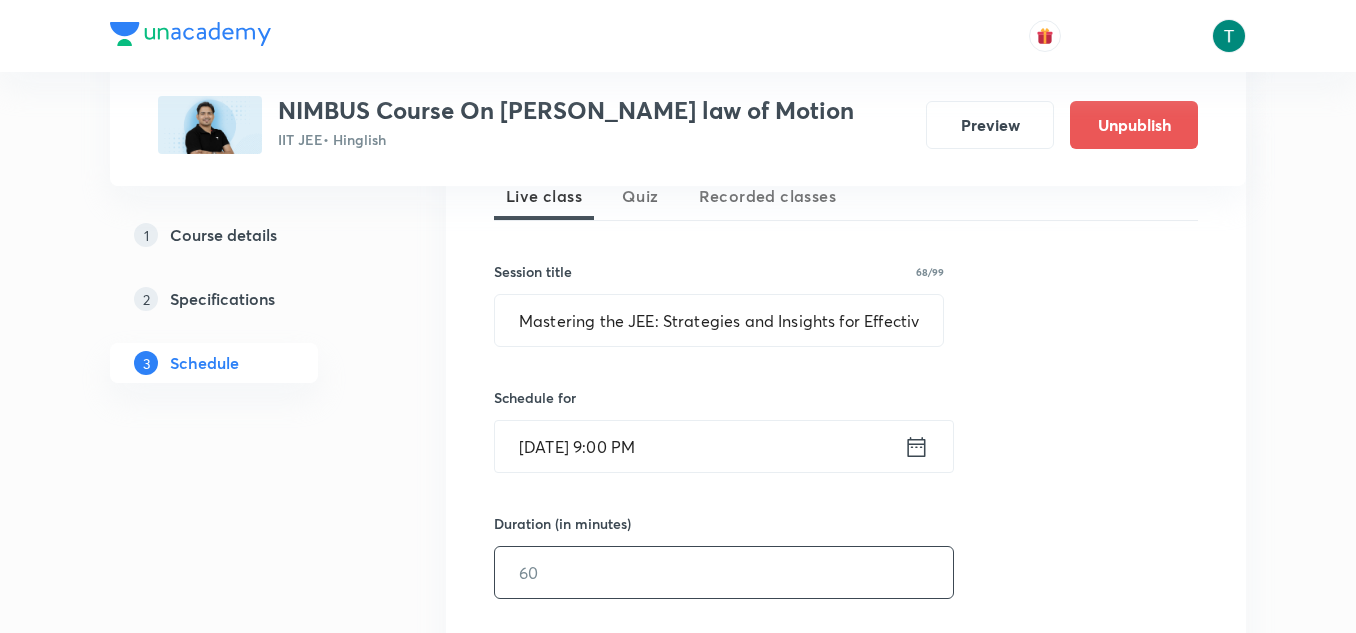 click at bounding box center [724, 572] 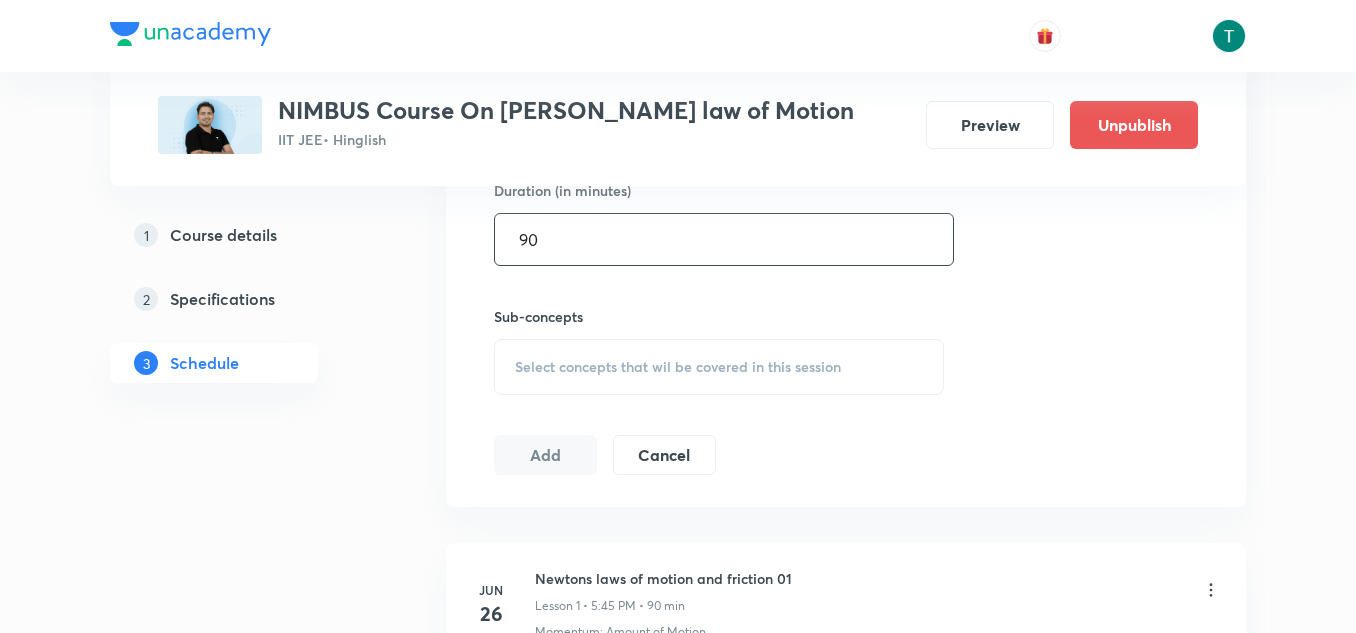 scroll, scrollTop: 859, scrollLeft: 0, axis: vertical 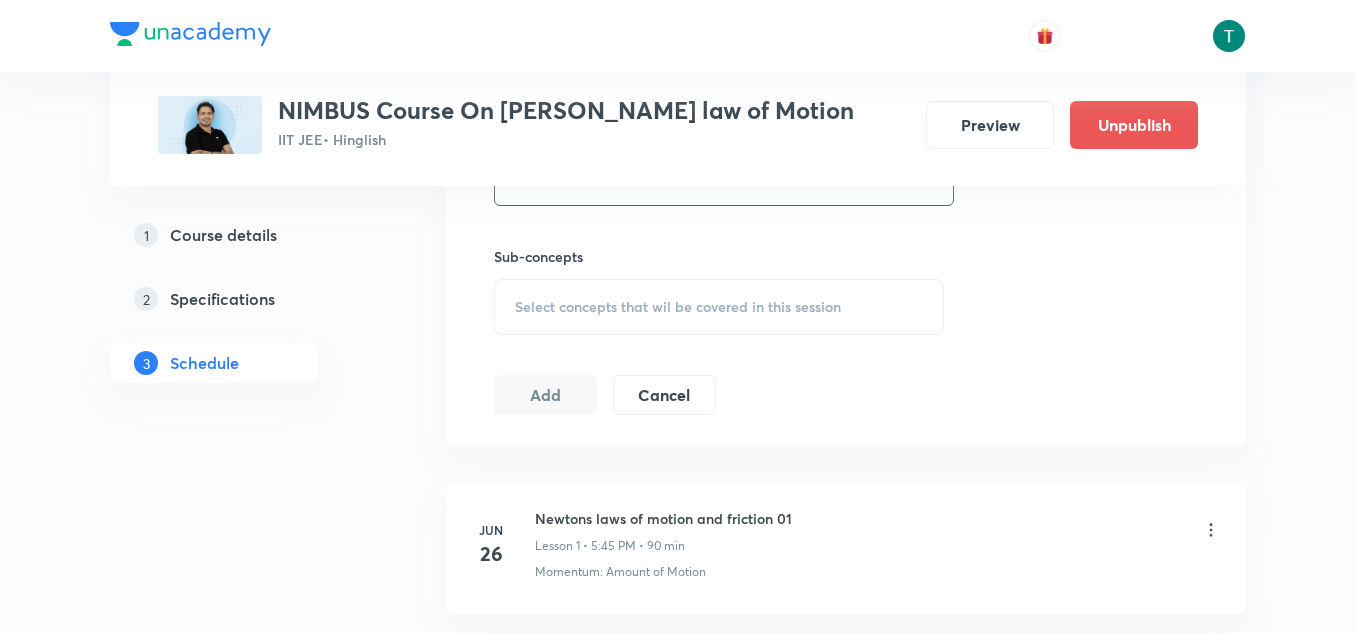 type on "90" 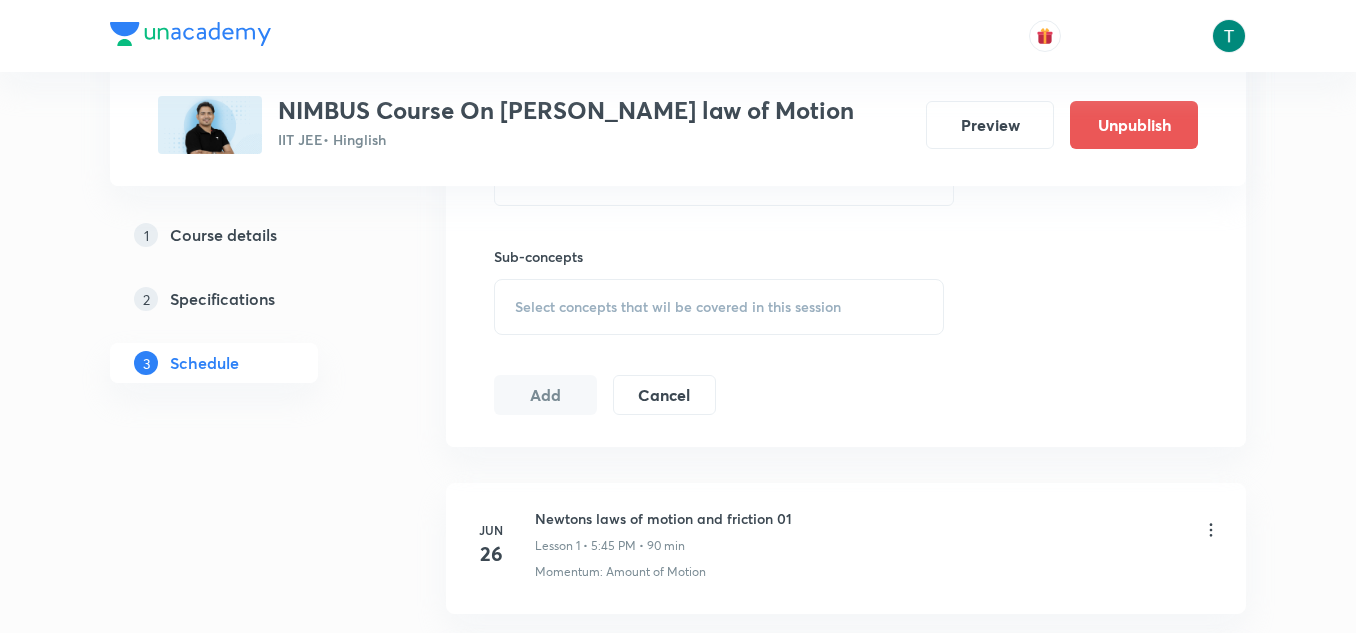 click on "Select concepts that wil be covered in this session" at bounding box center (719, 307) 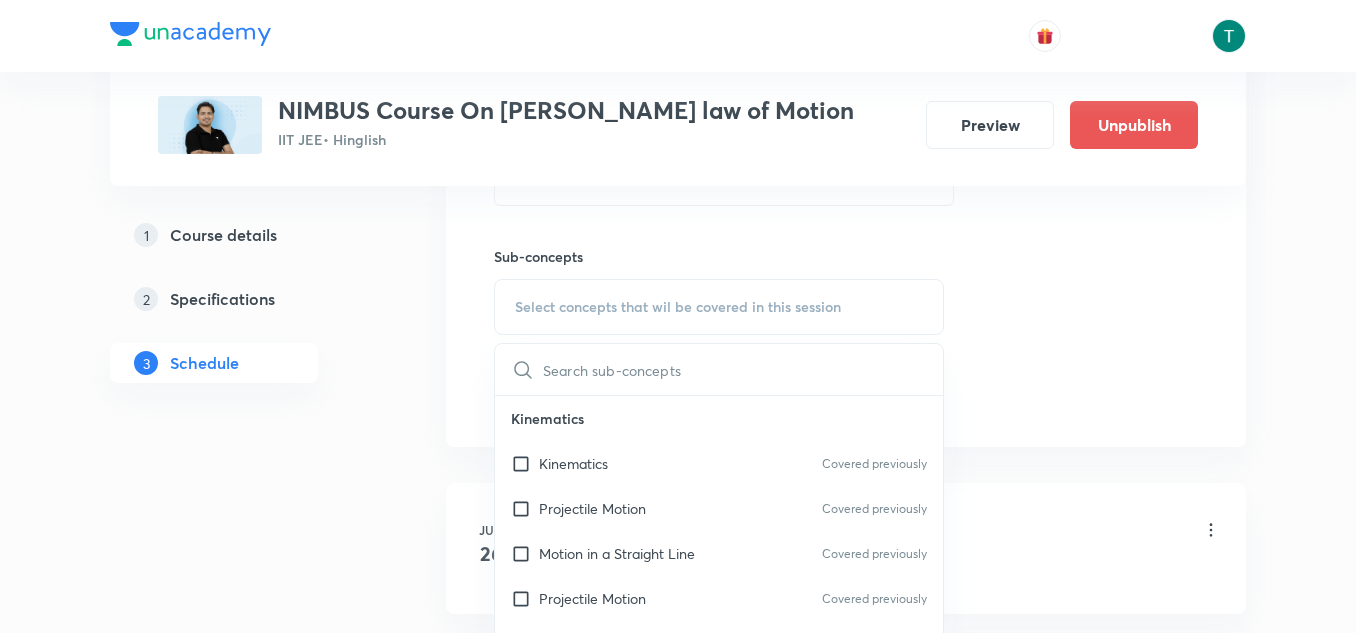 click on "Projectile Motion Covered previously" at bounding box center [719, 508] 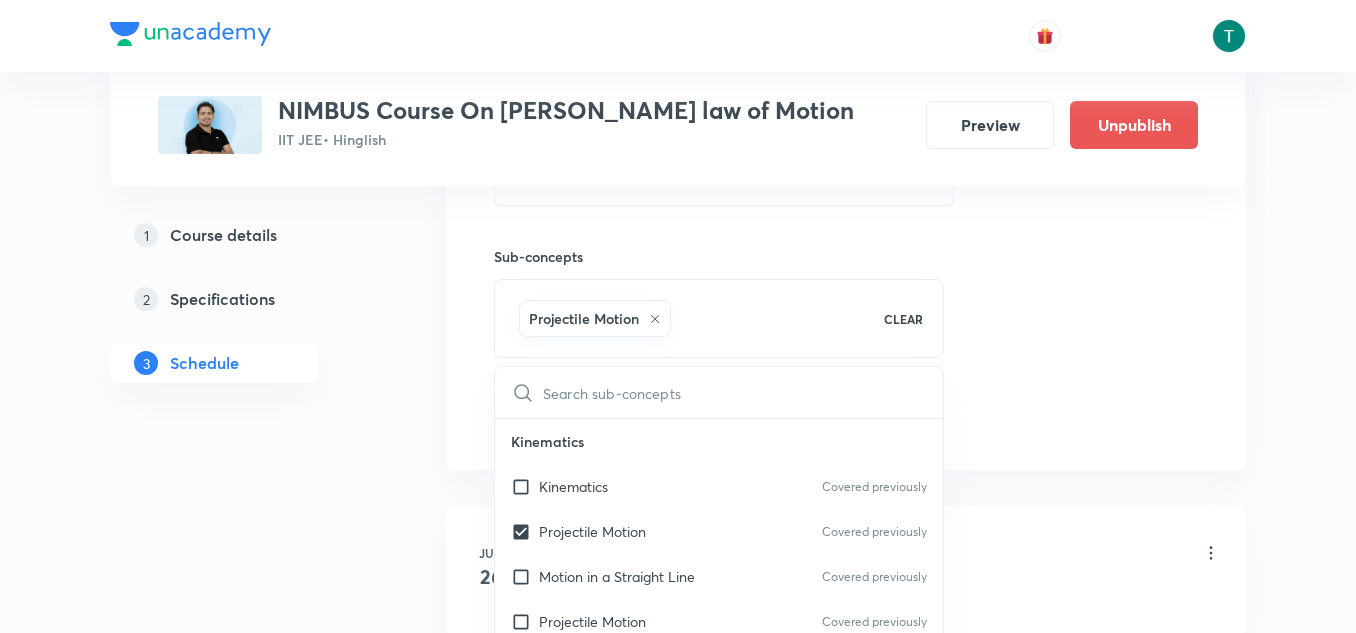 click on "Session  14 Live class Quiz Recorded classes Session title 68/99 Mastering the JEE: Strategies and Insights for Effective Preparation ​ Schedule for Jul 14, 2025, 9:00 PM ​ Duration (in minutes) 90 ​ Sub-concepts Projectile Motion CLEAR ​ Kinematics Kinematics Covered previously Projectile Motion Covered previously Motion in a Straight Line Covered previously Projectile Motion Covered previously Frame of Reference   Covered previously Horizontal Projectile Covered previously Trajectory  Covered previously Minimum Velocity & angle to hit a Given Point   Covered previously Relative Motion Covered previously Displacement and Distance  Covered previously Velocity and Speed  Covered previously Acceleration  Covered previously Motion in a Straight Line  Covered previously One- Dimensional Motion in a Vertical Line  Covered previously Motion Upon an Inclined Plane  Covered previously Relative Motion in One dimension Covered previously Graphs in Motion in One Dimension Covered previously Relative Motion Work" at bounding box center (846, 85) 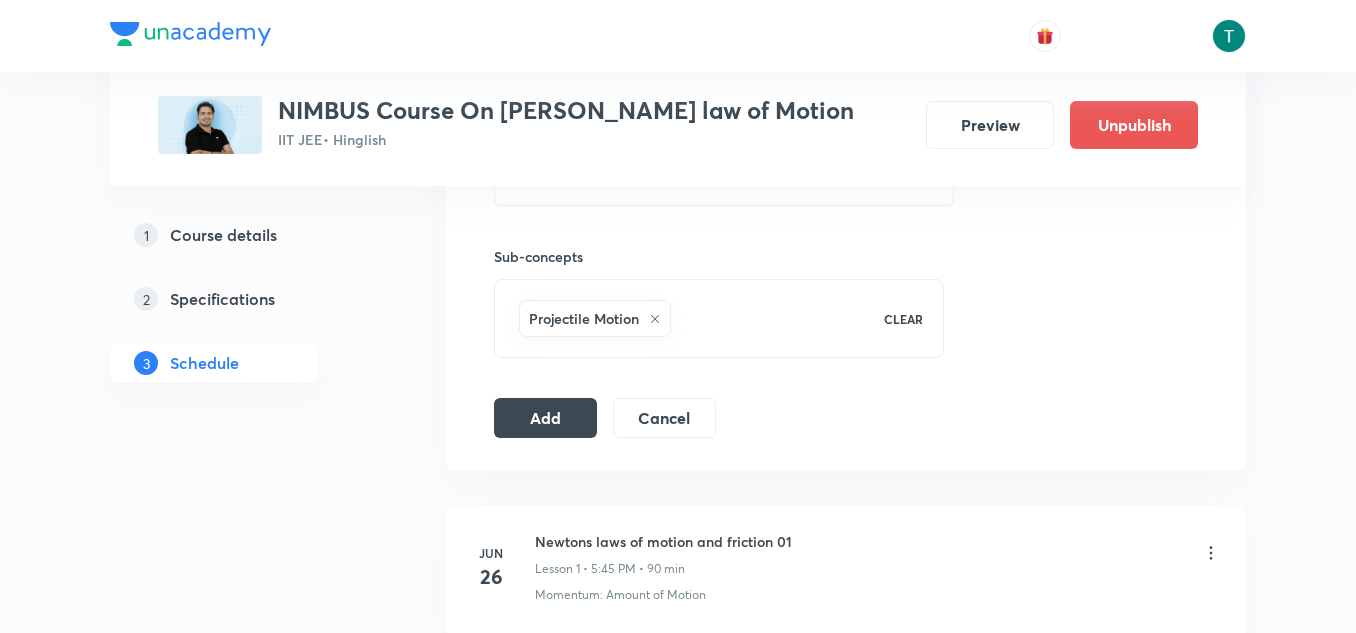 click on "Session  14 Live class Quiz Recorded classes Session title 68/99 Mastering the JEE: Strategies and Insights for Effective Preparation ​ Schedule for Jul 14, 2025, 9:00 PM ​ Duration (in minutes) 90 ​ Sub-concepts Projectile Motion CLEAR Add Cancel" at bounding box center (846, 85) 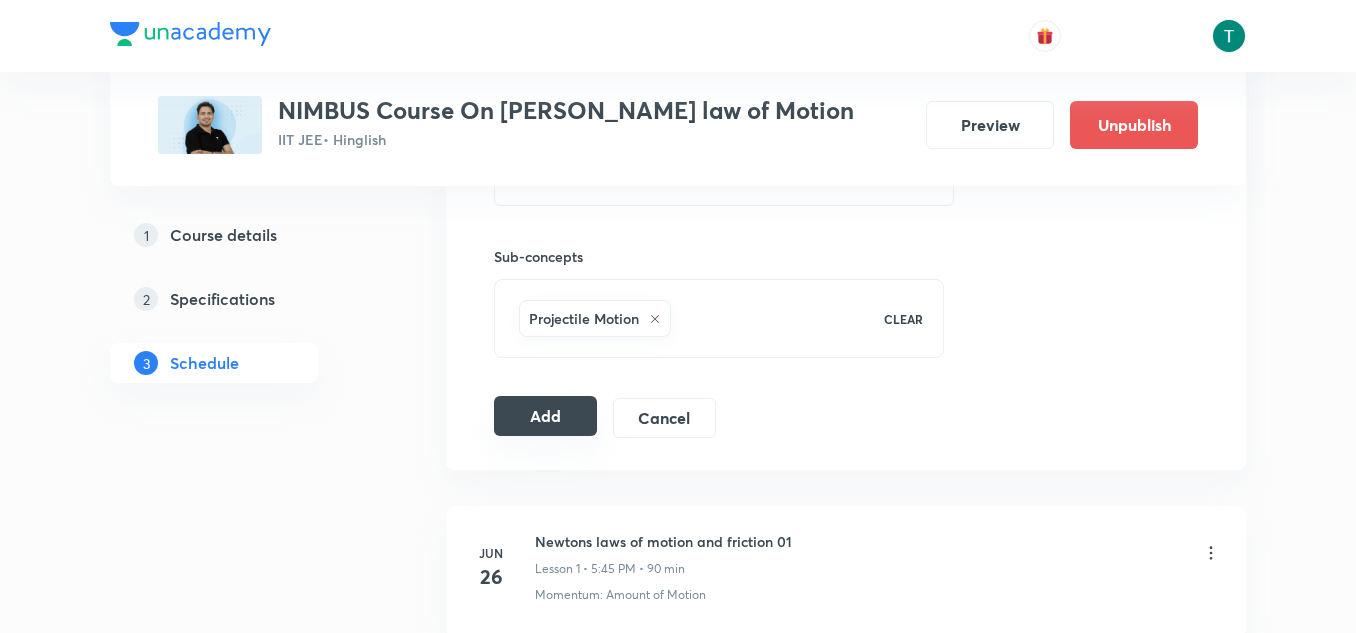 click on "Add" at bounding box center [545, 416] 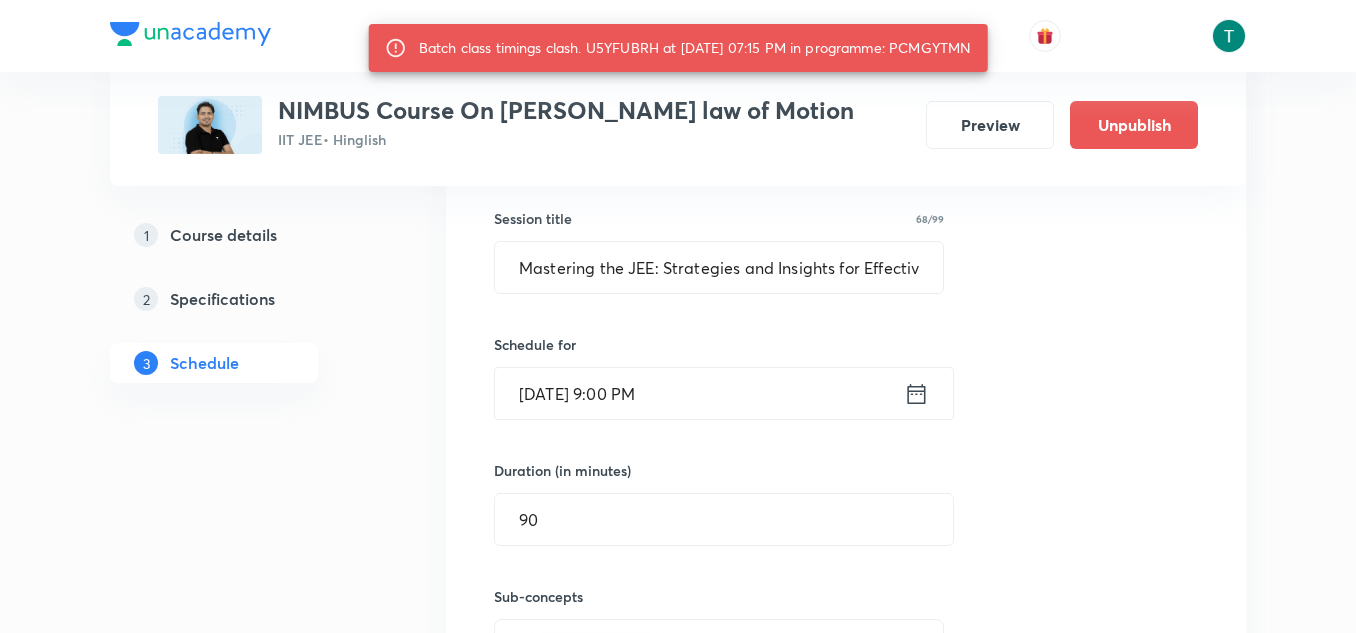 scroll, scrollTop: 520, scrollLeft: 0, axis: vertical 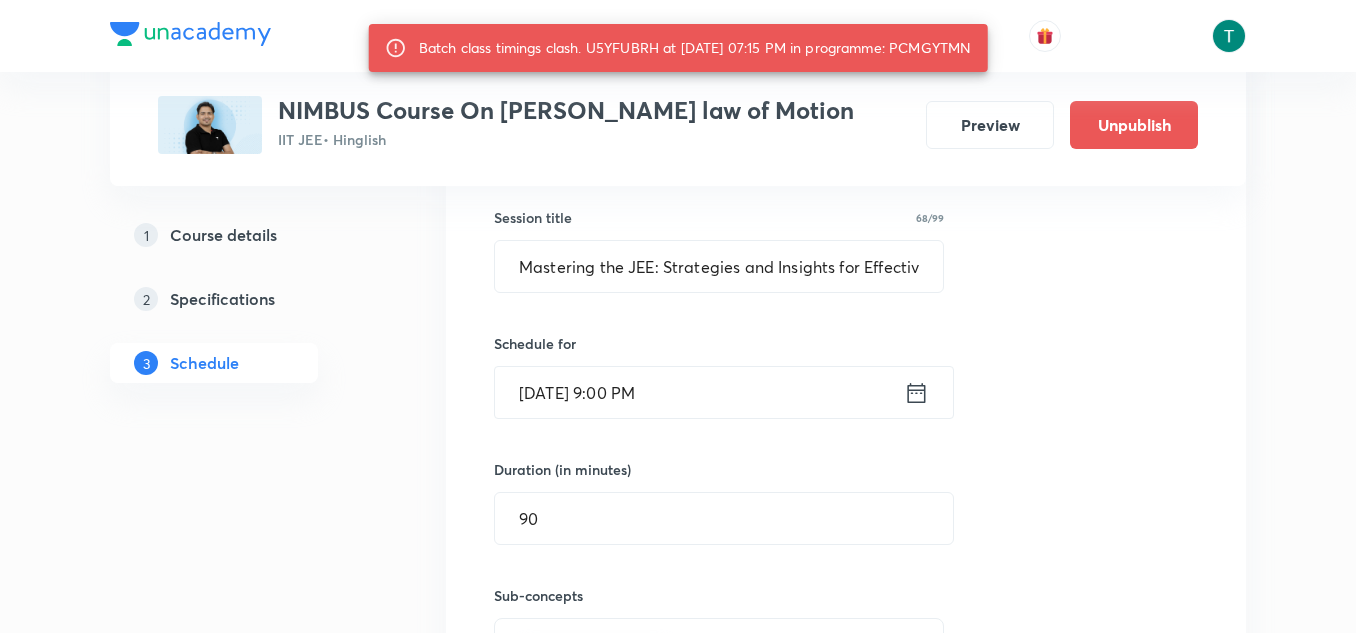 click on "Jul 14, 2025, 9:00 PM" at bounding box center (699, 392) 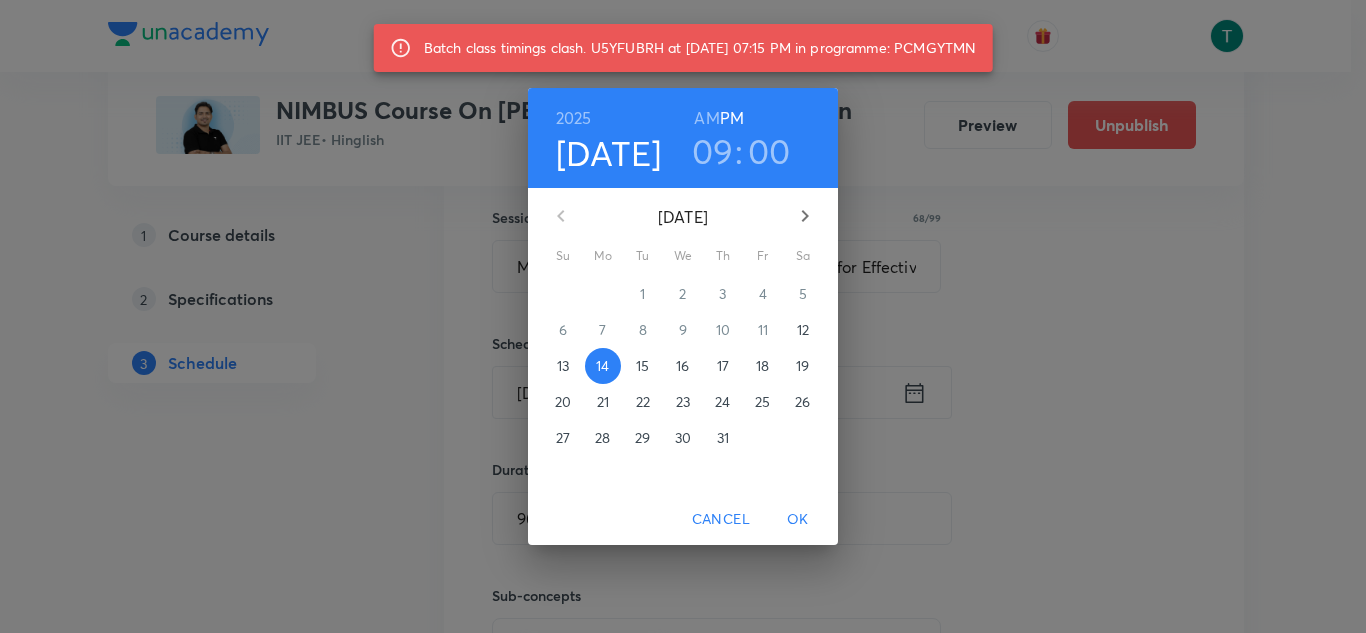 click on "13" at bounding box center [563, 366] 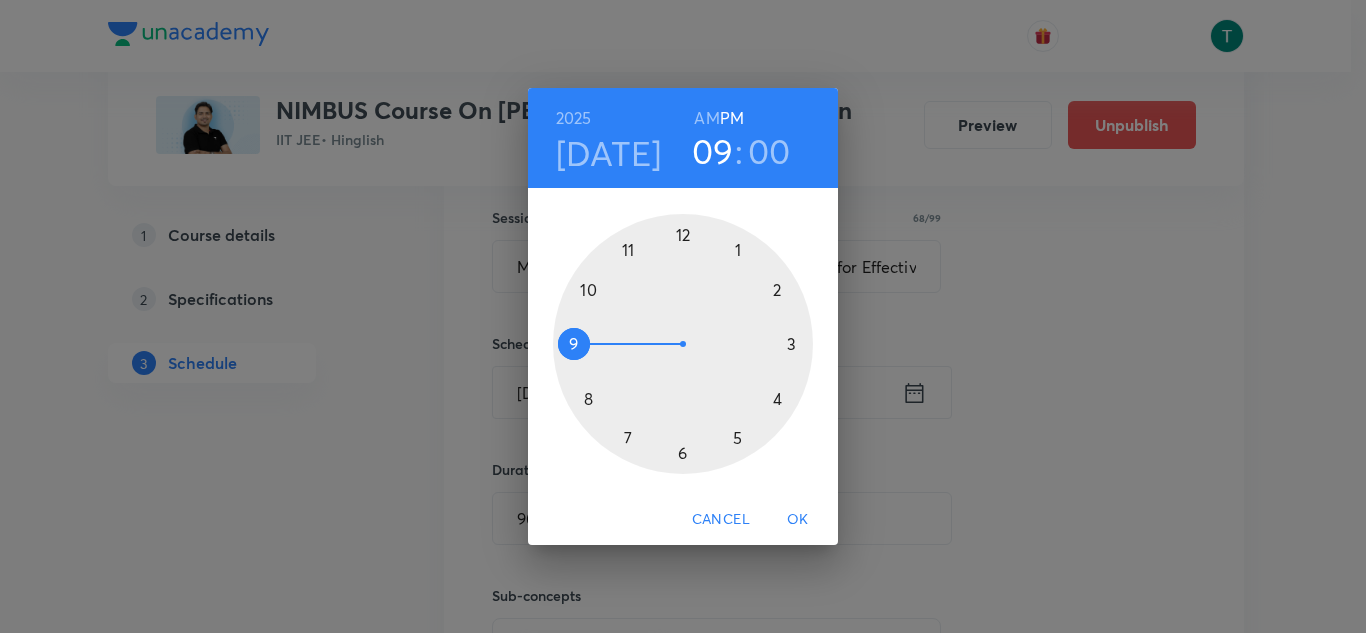 click on "OK" at bounding box center (798, 519) 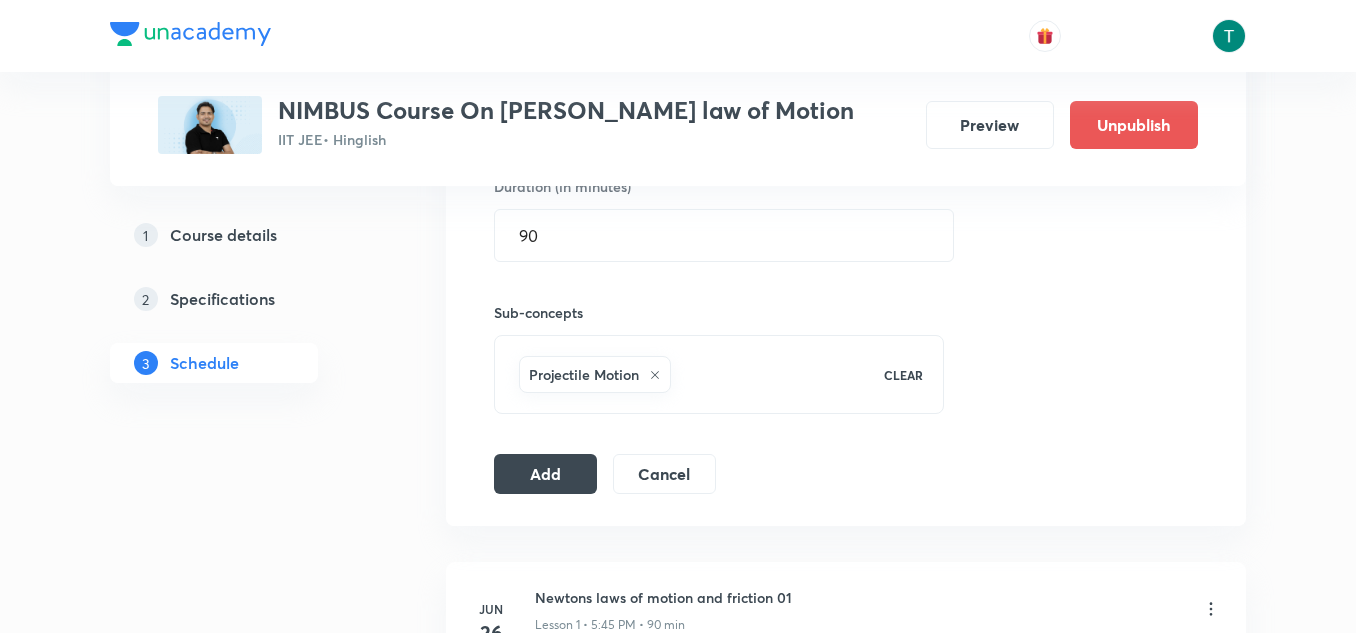 scroll, scrollTop: 821, scrollLeft: 0, axis: vertical 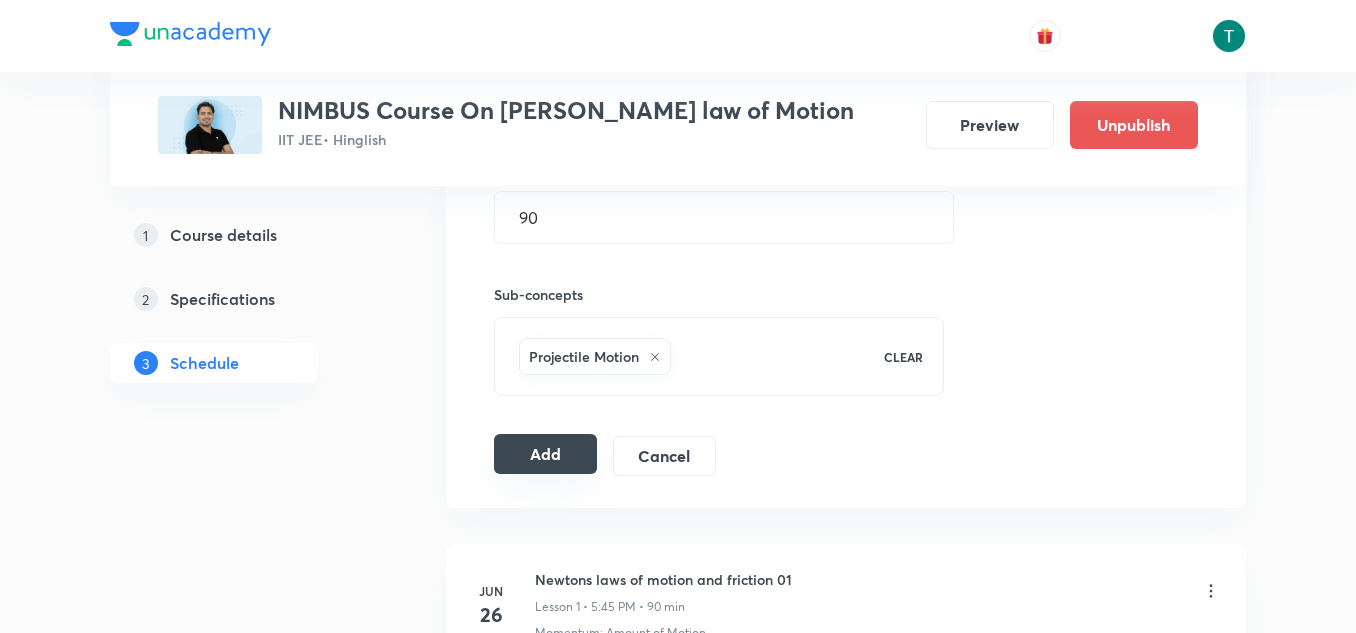 click on "Add" at bounding box center [545, 454] 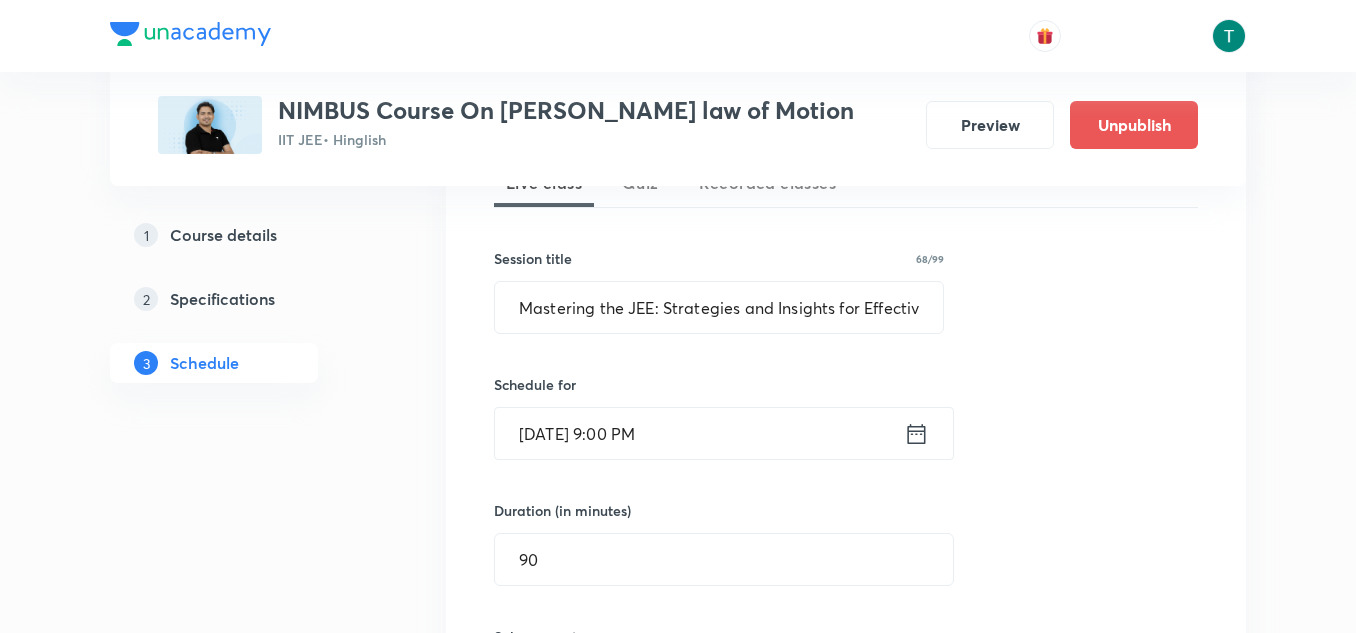 scroll, scrollTop: 490, scrollLeft: 0, axis: vertical 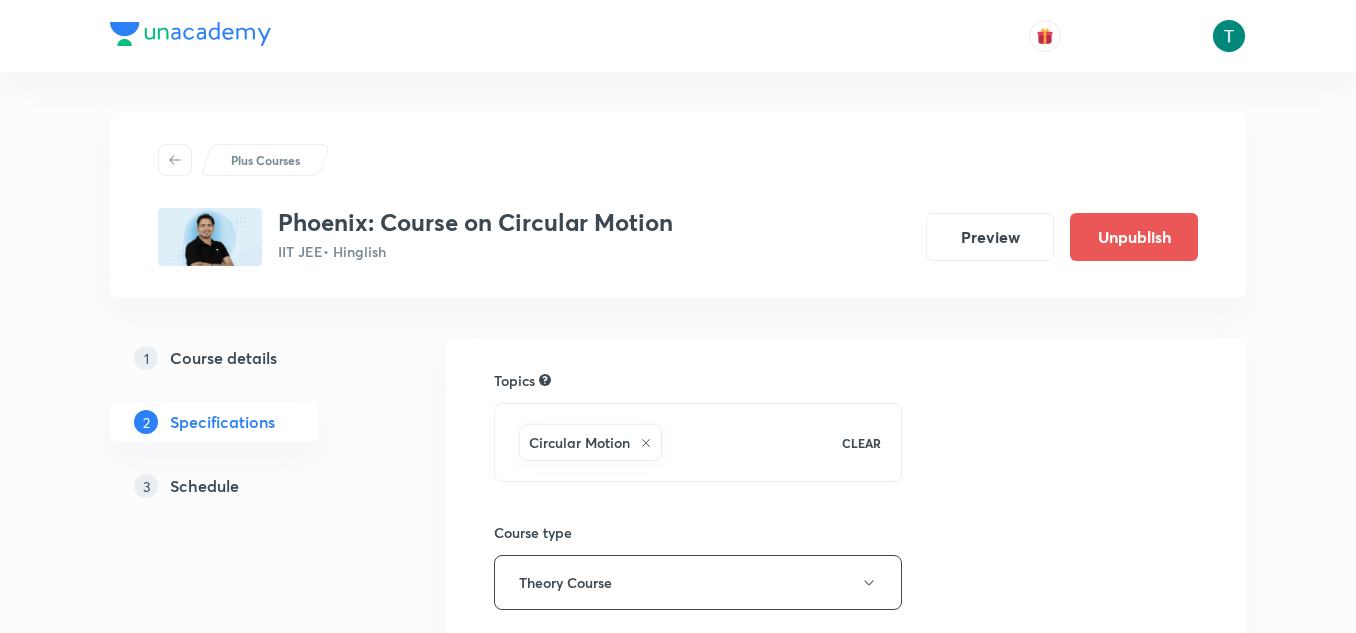 click on "3 Schedule" at bounding box center [246, 486] 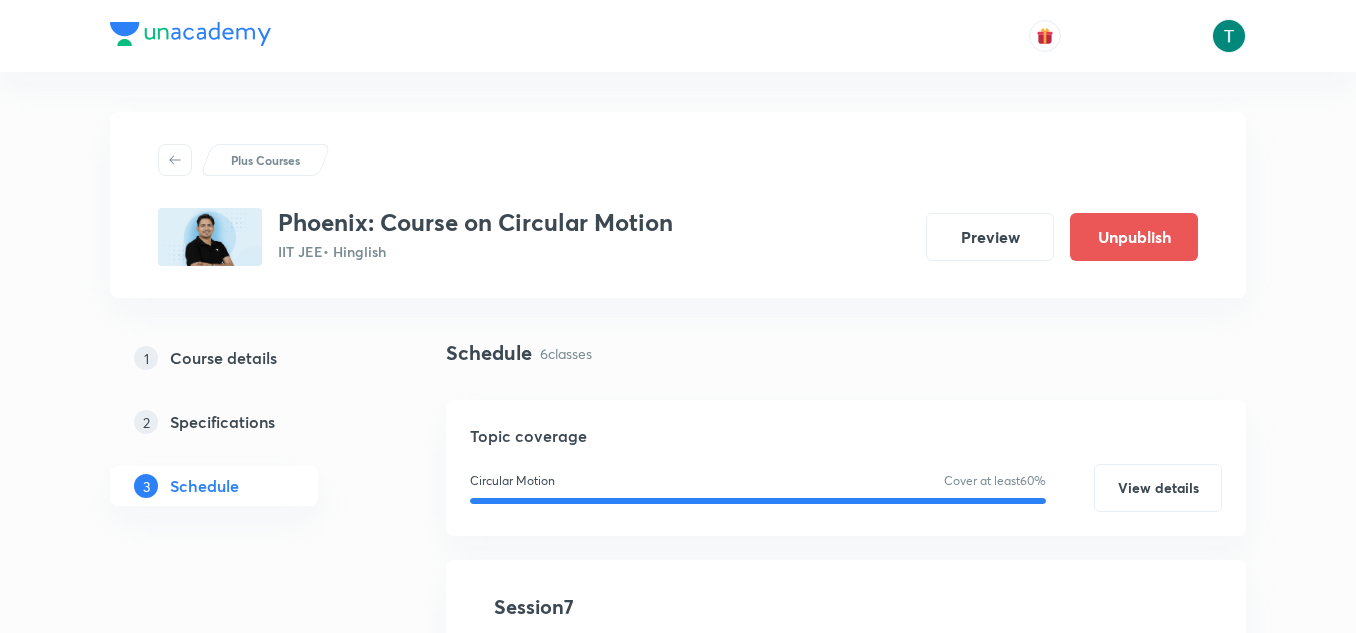 drag, startPoint x: 1349, startPoint y: 101, endPoint x: 1365, endPoint y: 102, distance: 16.03122 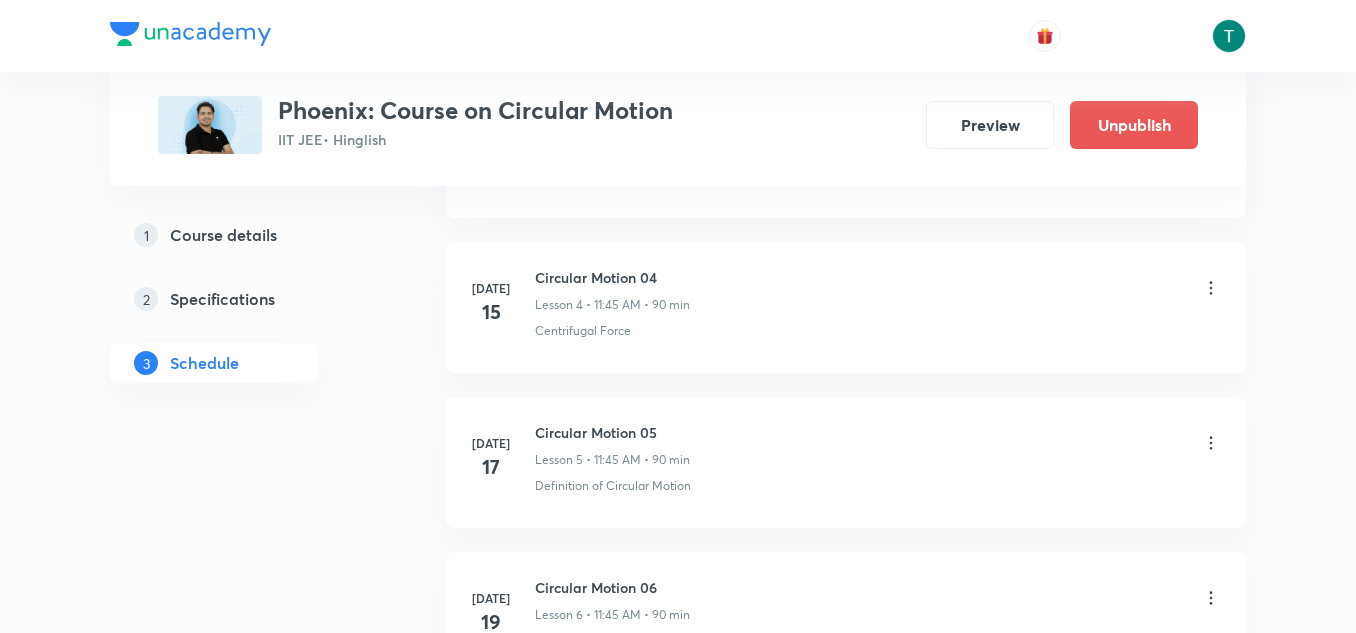 scroll, scrollTop: 1602, scrollLeft: 0, axis: vertical 